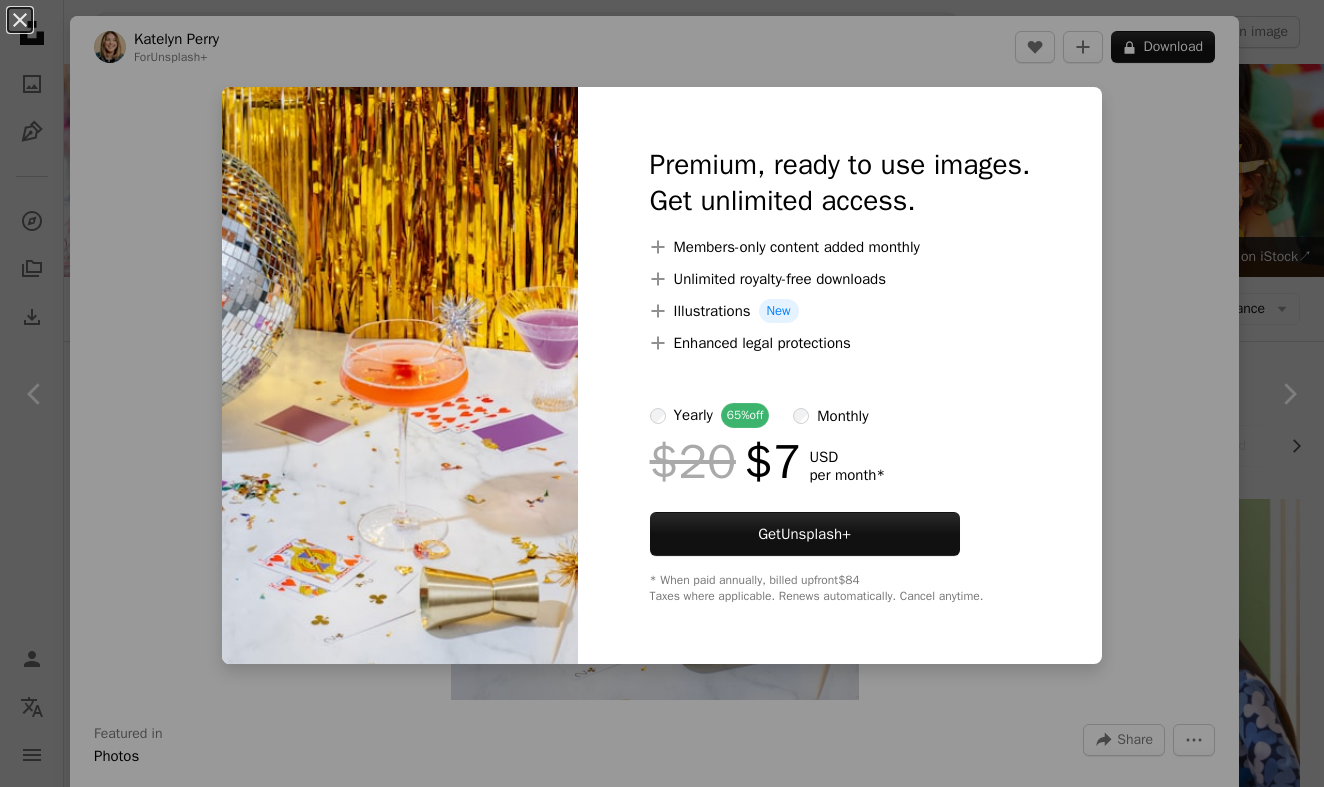 scroll, scrollTop: 12414, scrollLeft: 0, axis: vertical 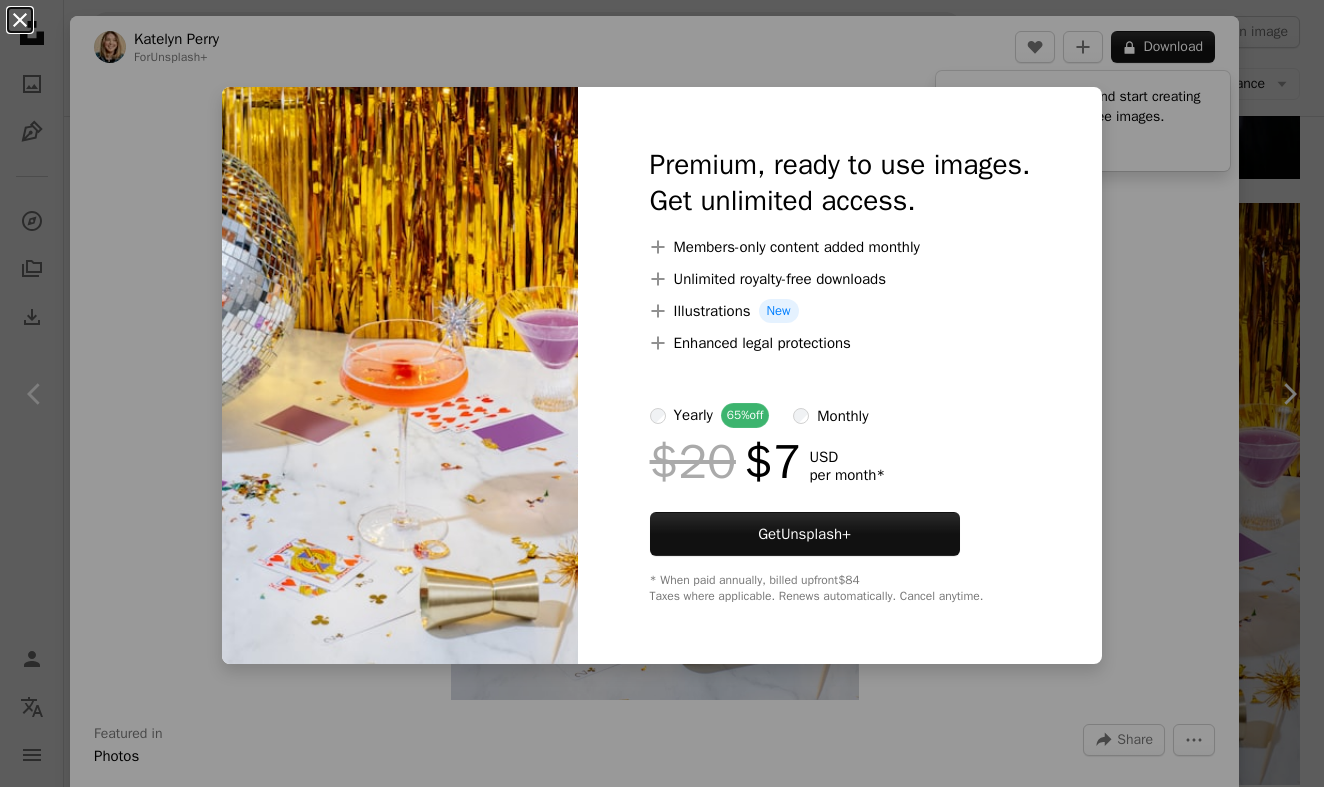 click on "An X shape" at bounding box center [20, 20] 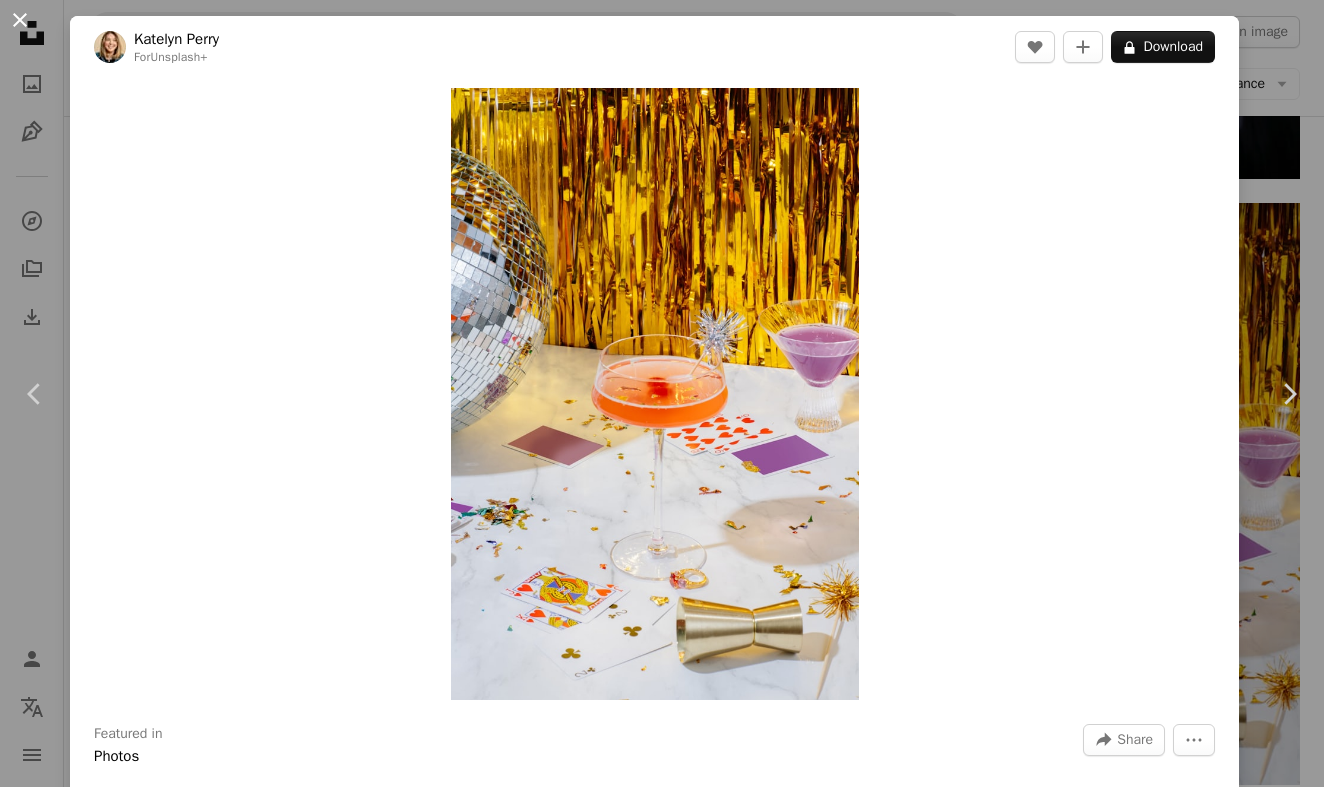 click on "An X shape" at bounding box center [20, 20] 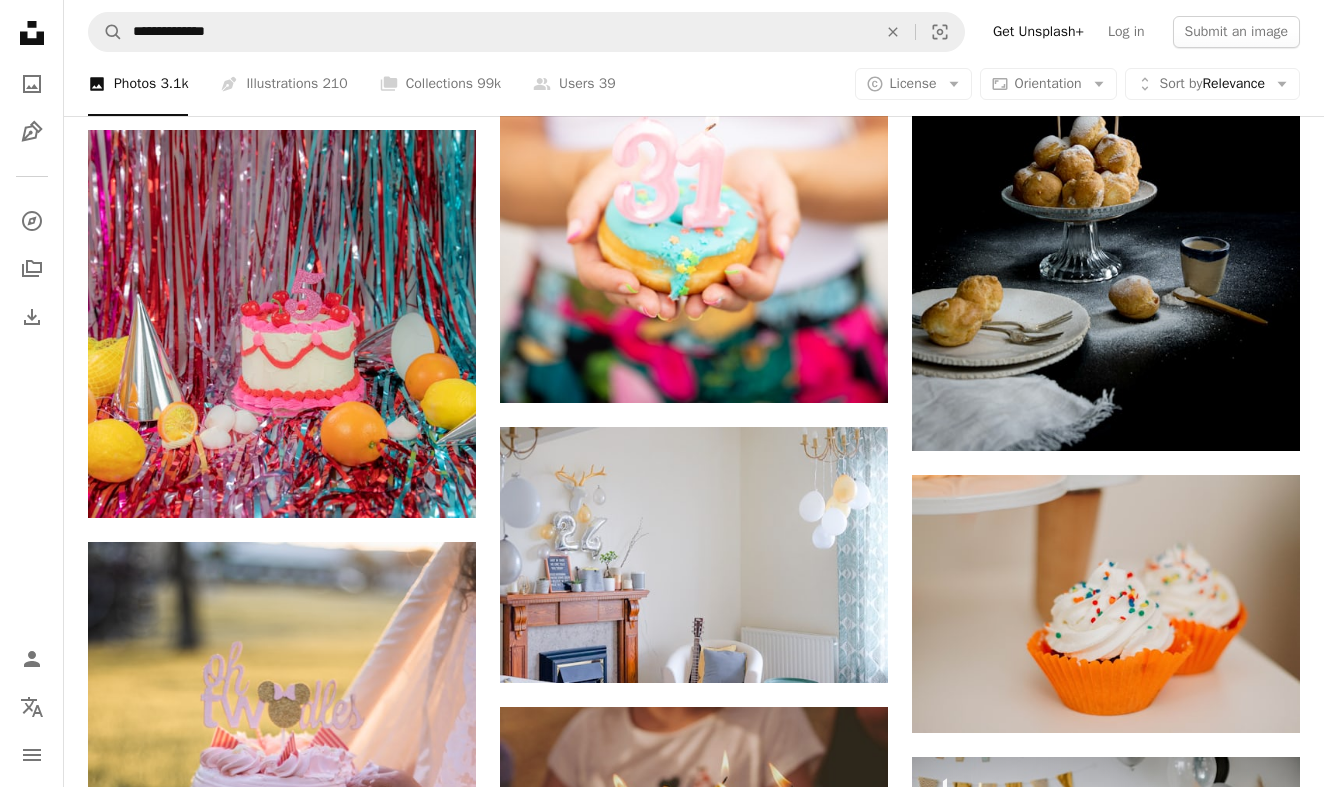 scroll, scrollTop: 16319, scrollLeft: 0, axis: vertical 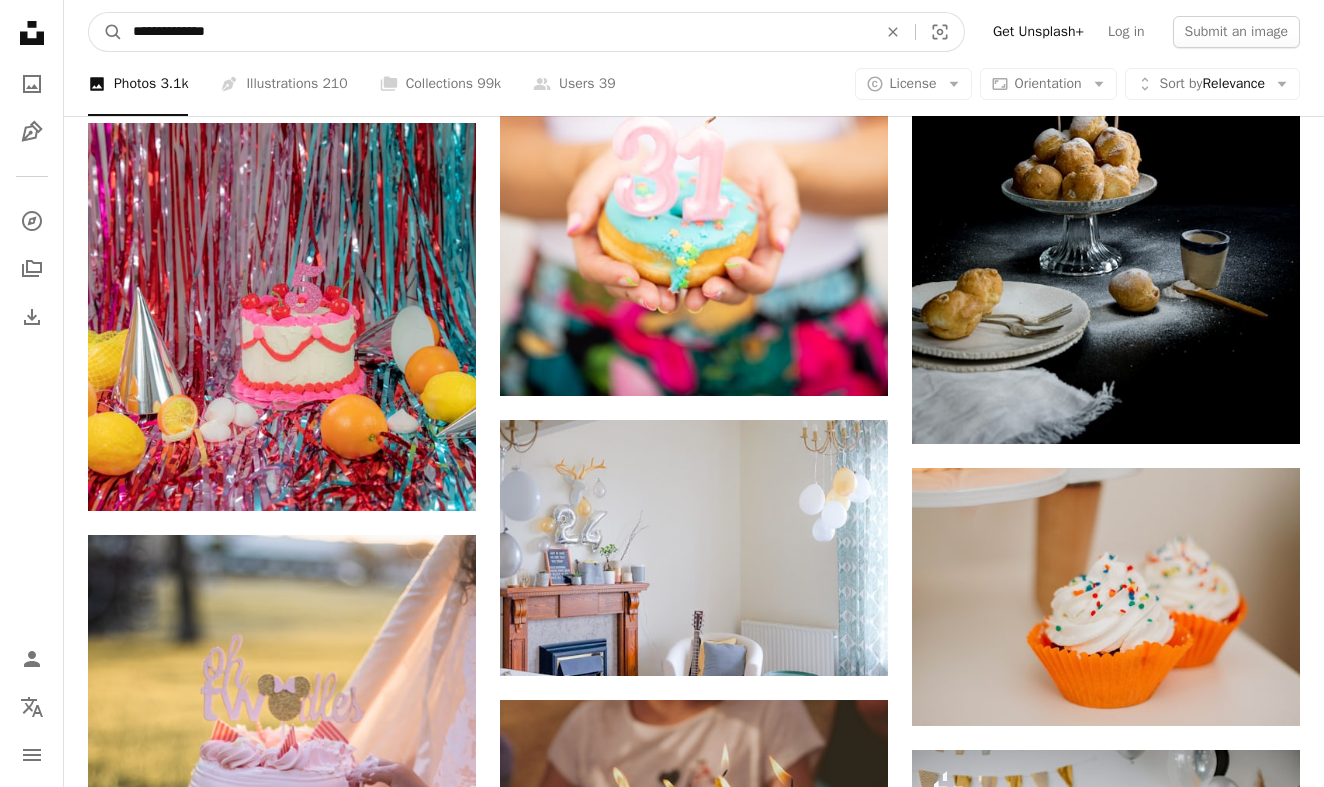 click on "**********" at bounding box center (497, 32) 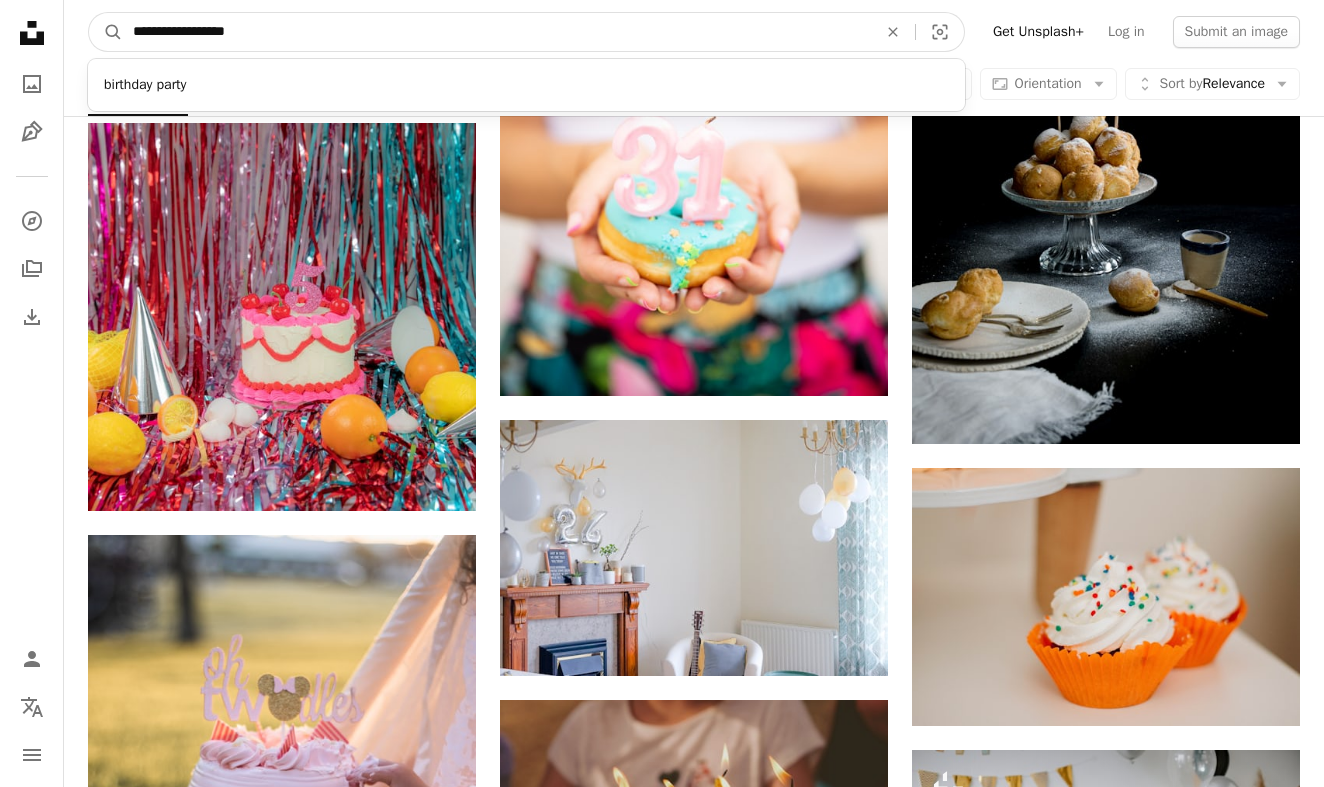 type on "**********" 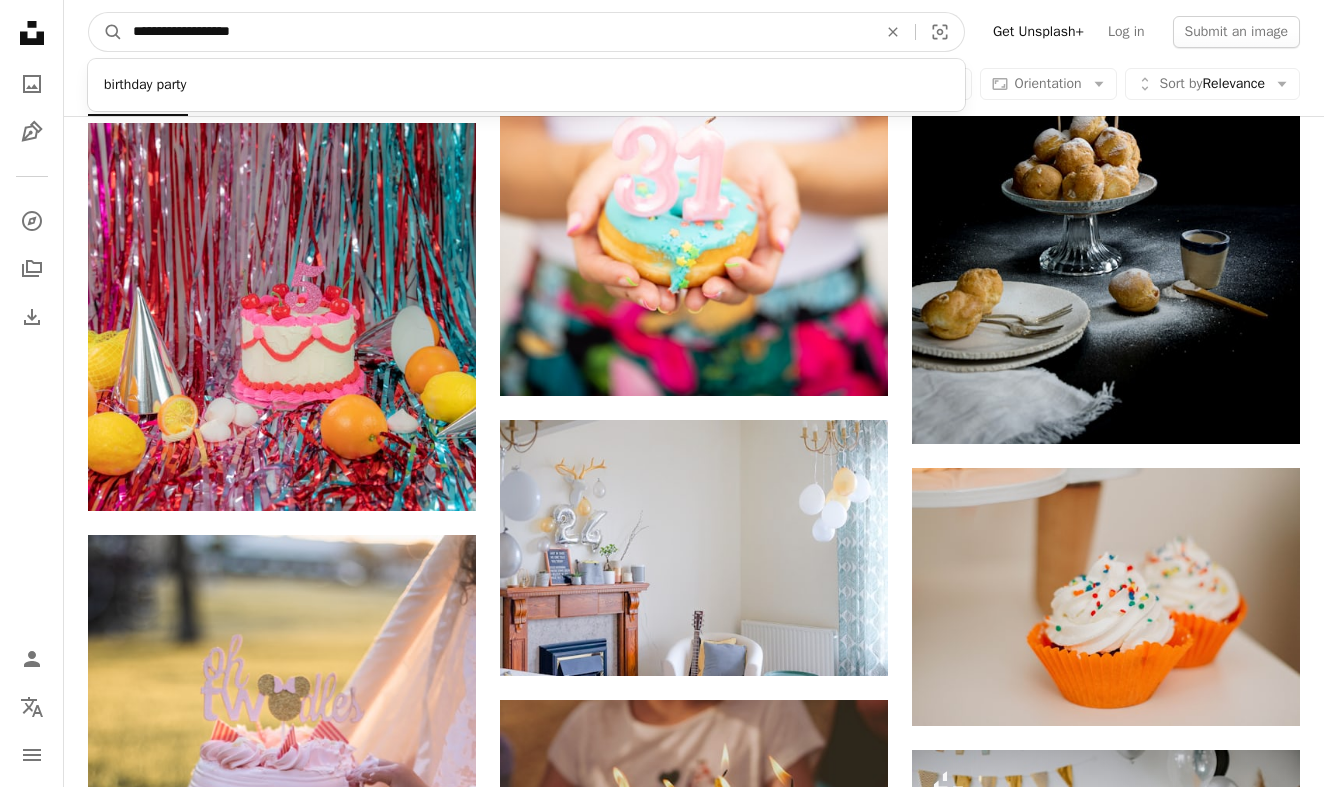 click on "A magnifying glass" at bounding box center (106, 32) 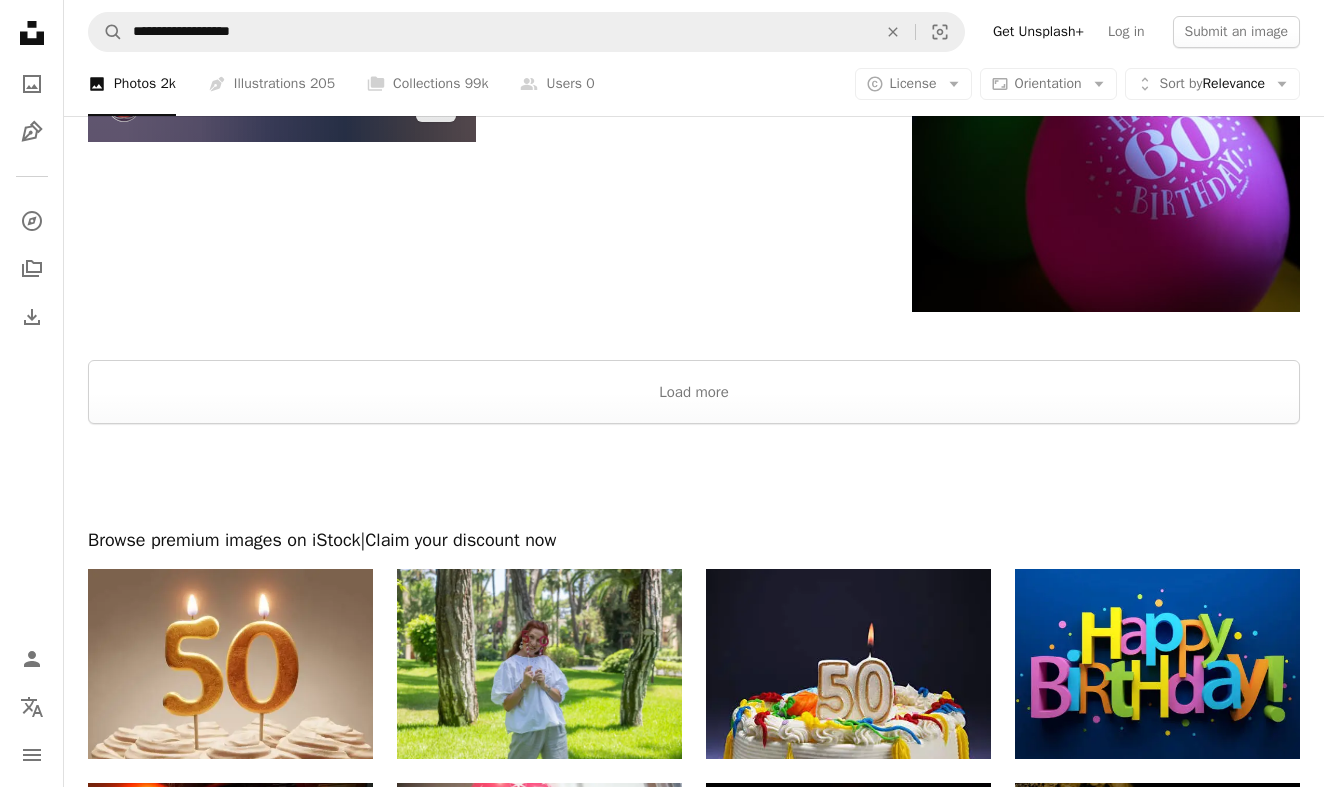 scroll, scrollTop: 2967, scrollLeft: 0, axis: vertical 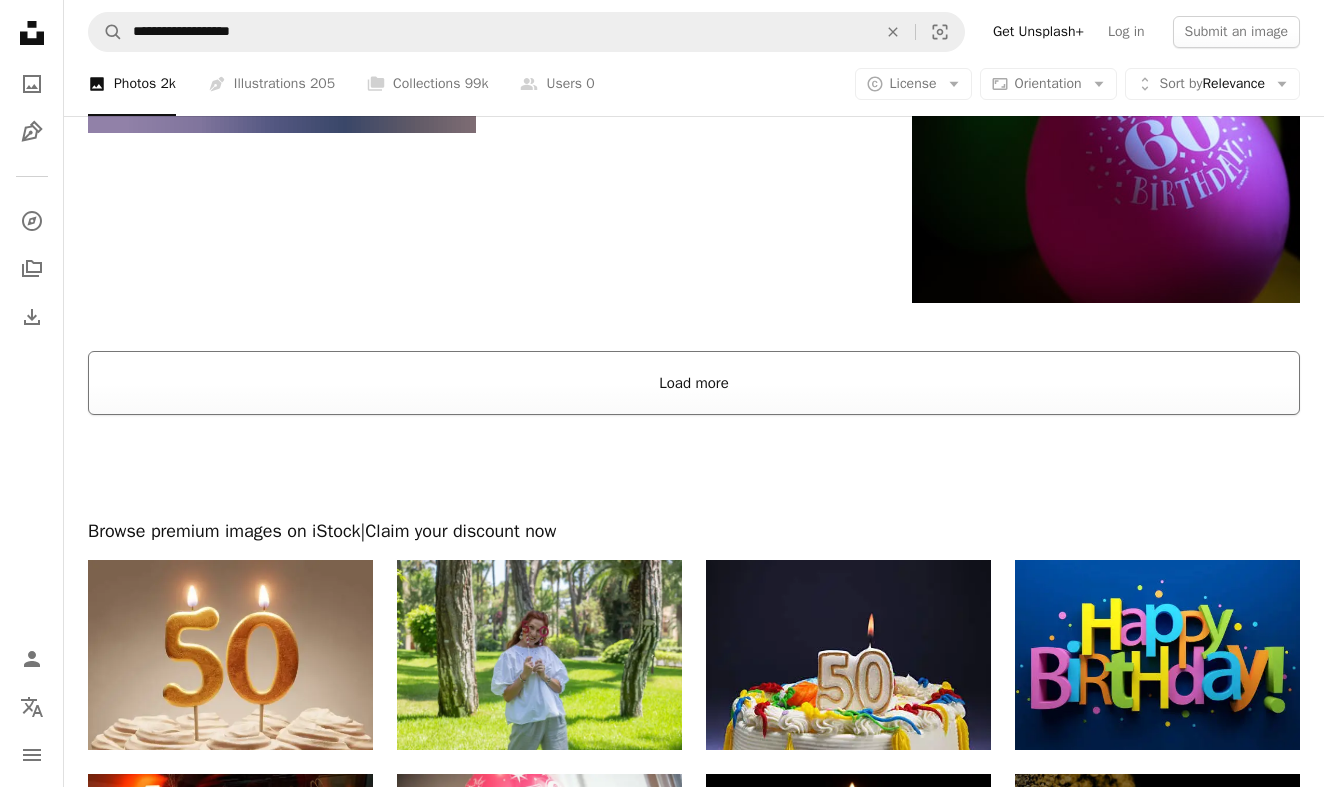 click on "Load more" at bounding box center [694, 383] 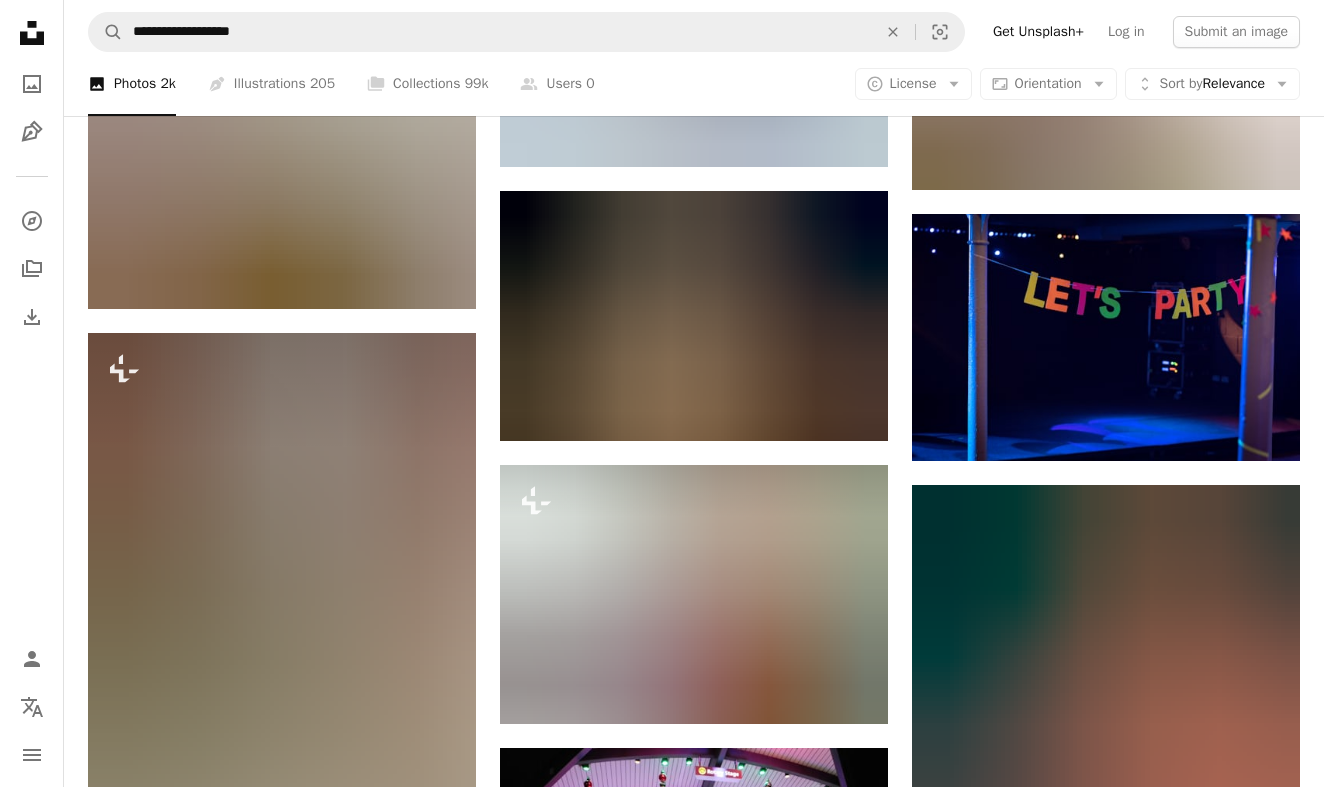 scroll, scrollTop: 10833, scrollLeft: 0, axis: vertical 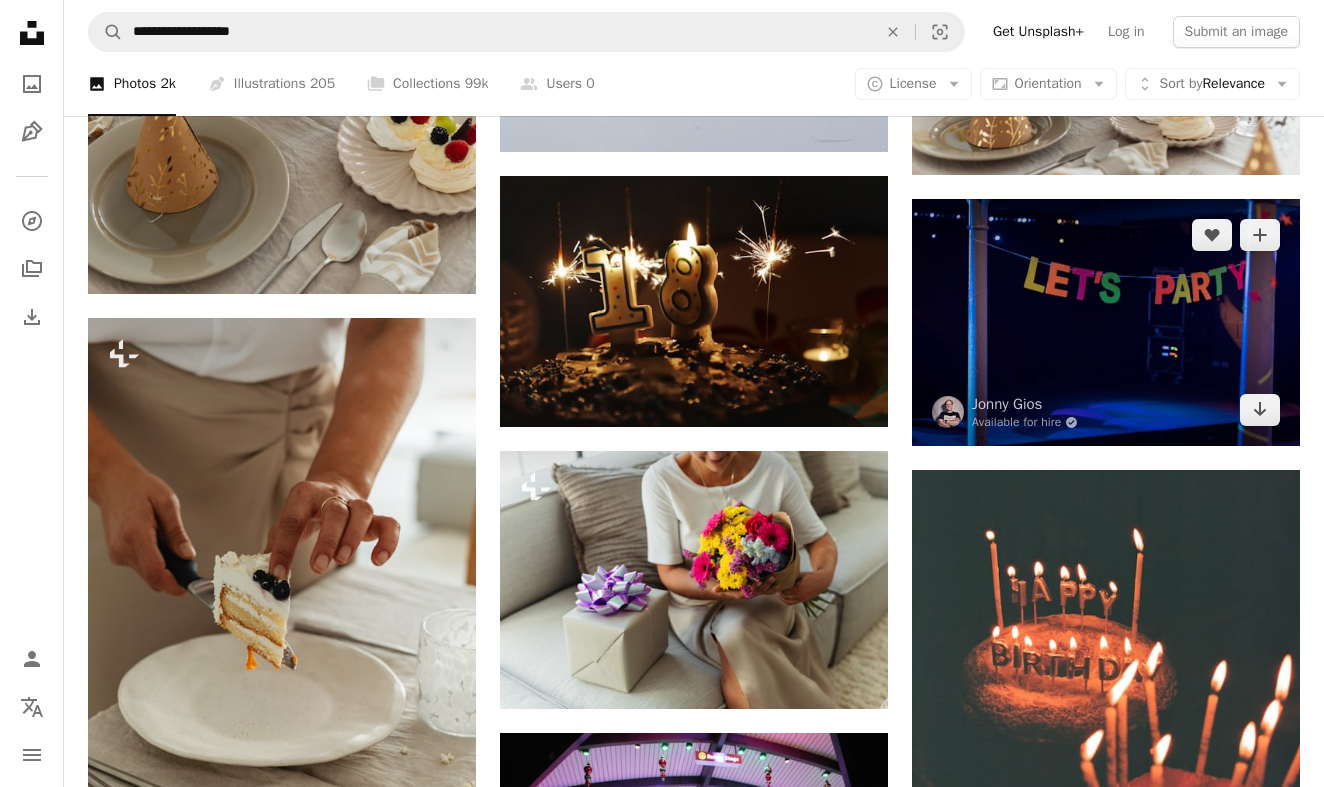click at bounding box center [1106, 323] 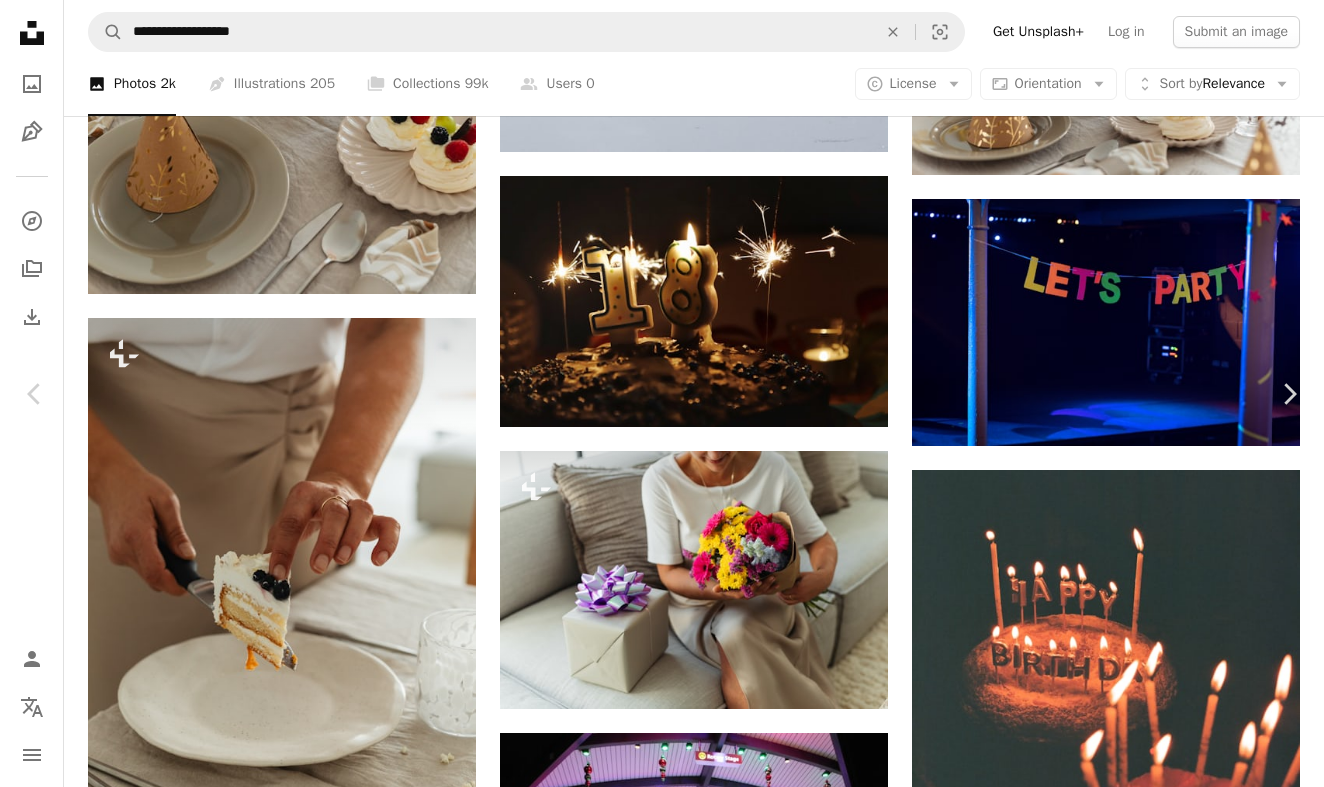 click on "Download free" at bounding box center (1125, 17368) 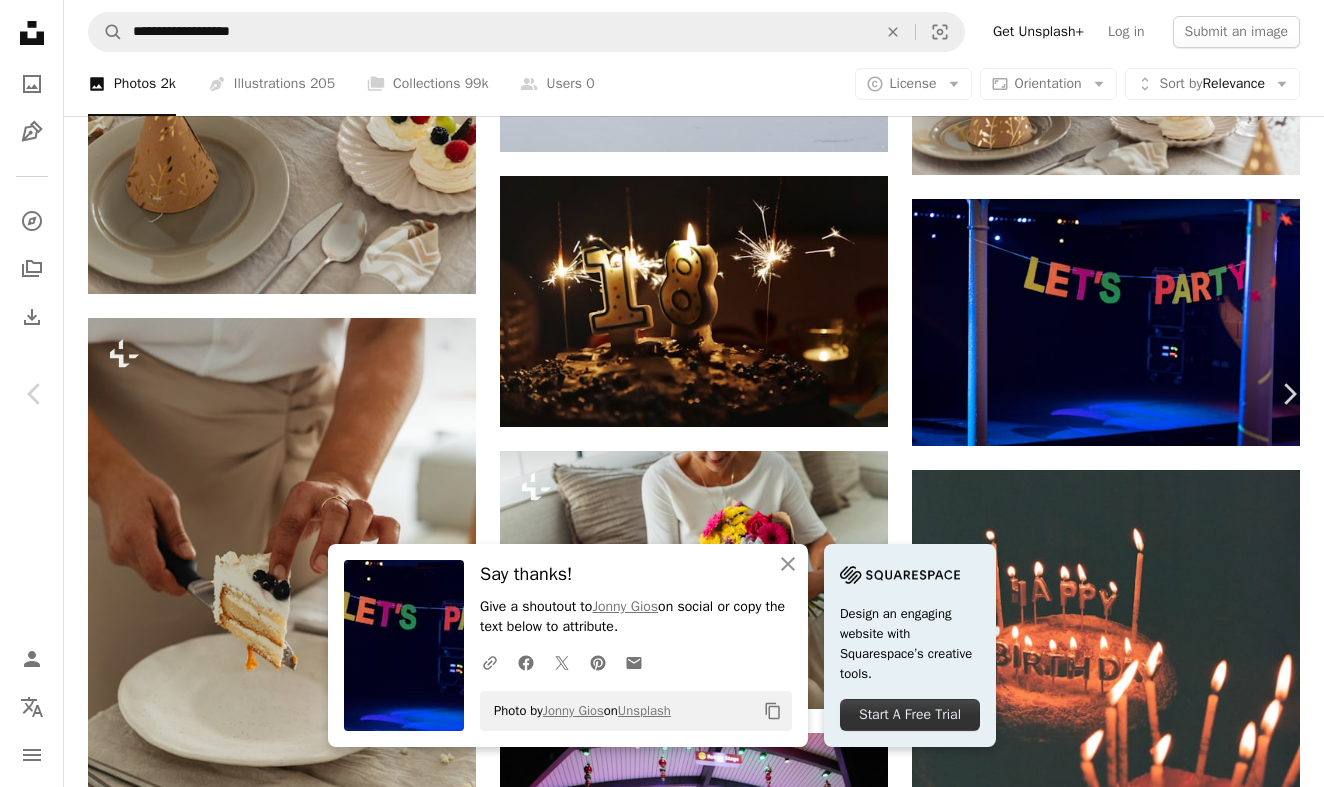 click on "An X shape" at bounding box center [20, 20] 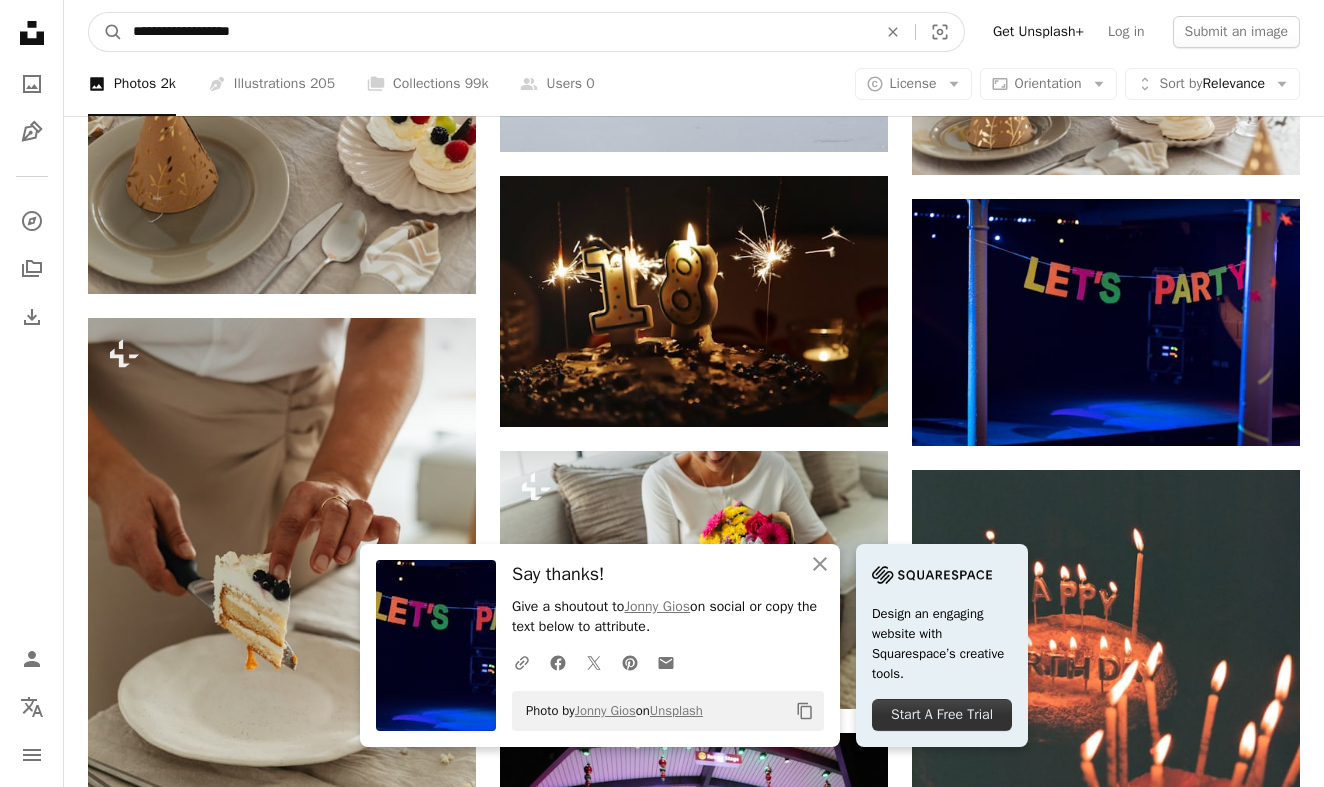 drag, startPoint x: 352, startPoint y: 32, endPoint x: -7, endPoint y: 47, distance: 359.31323 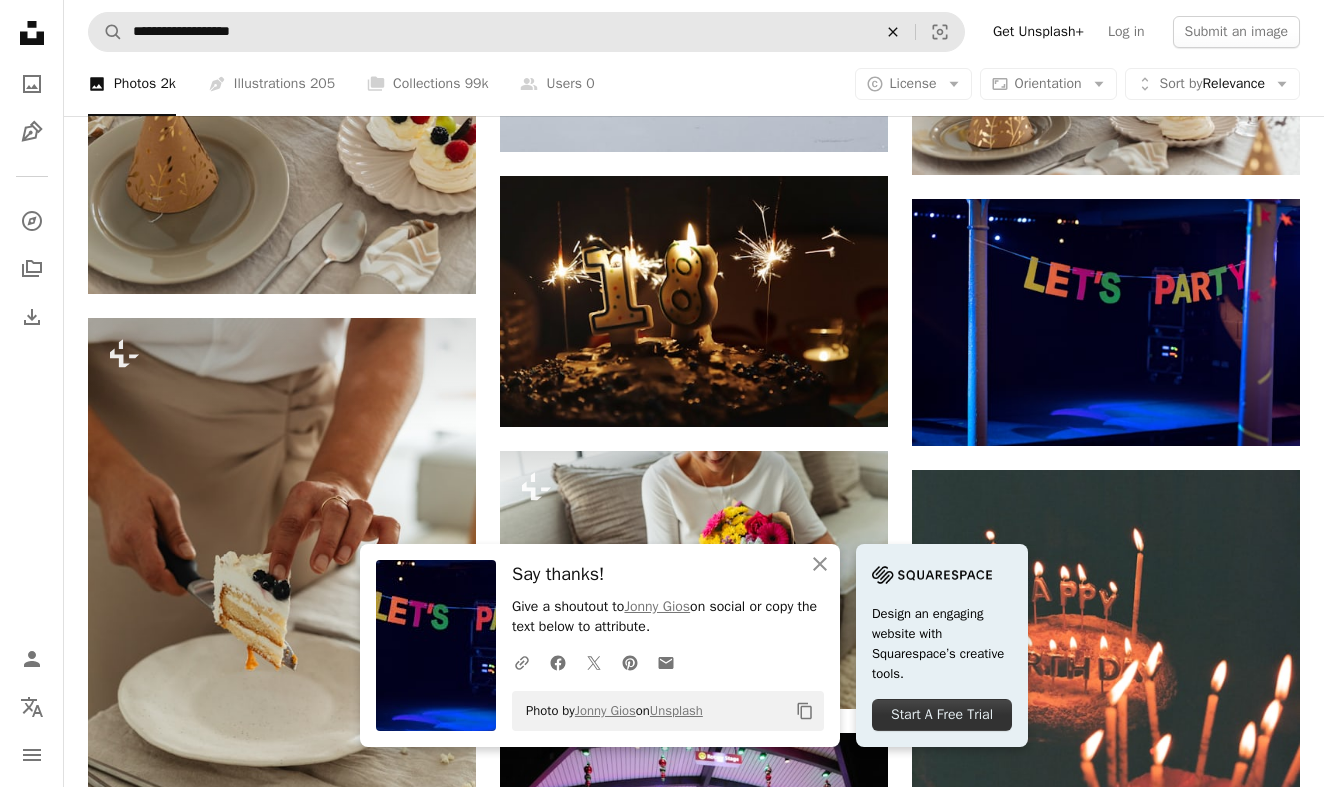 click on "An X shape" 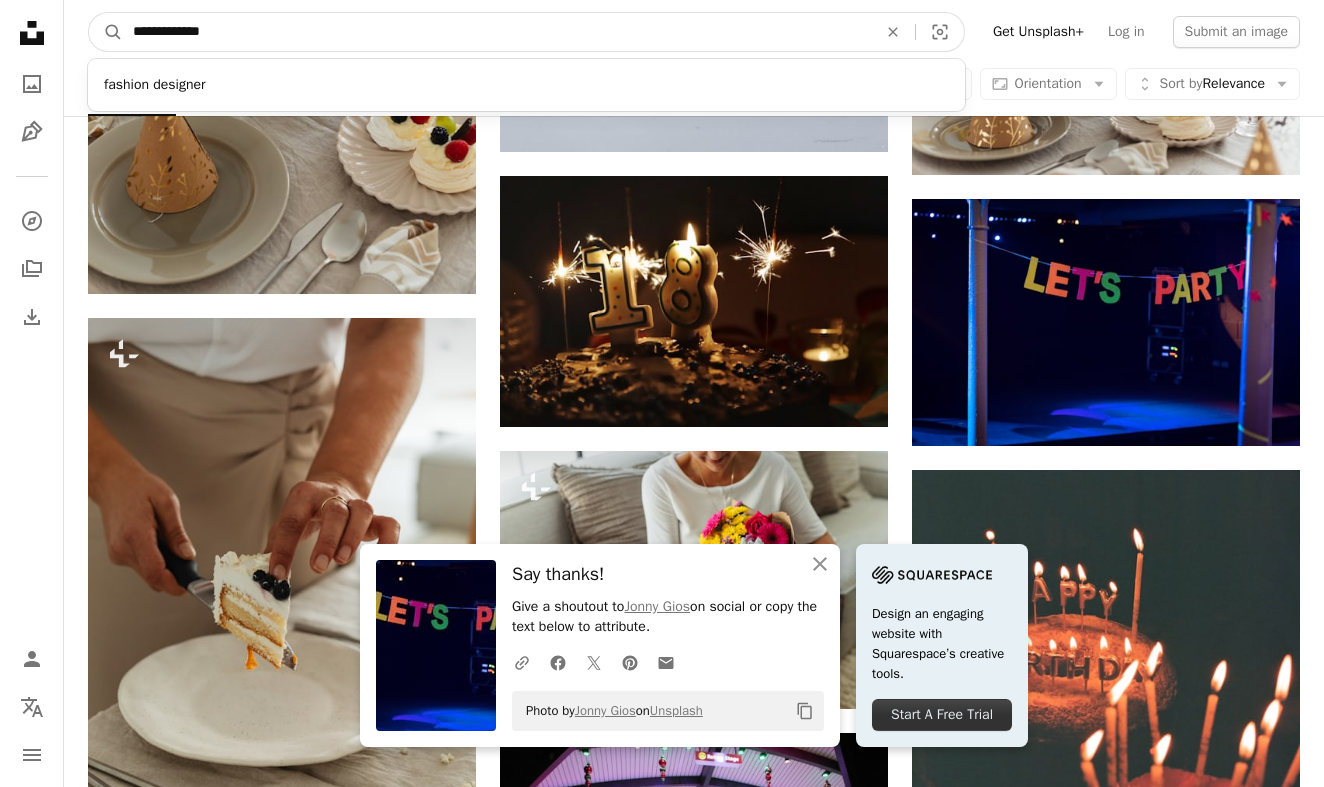 type on "**********" 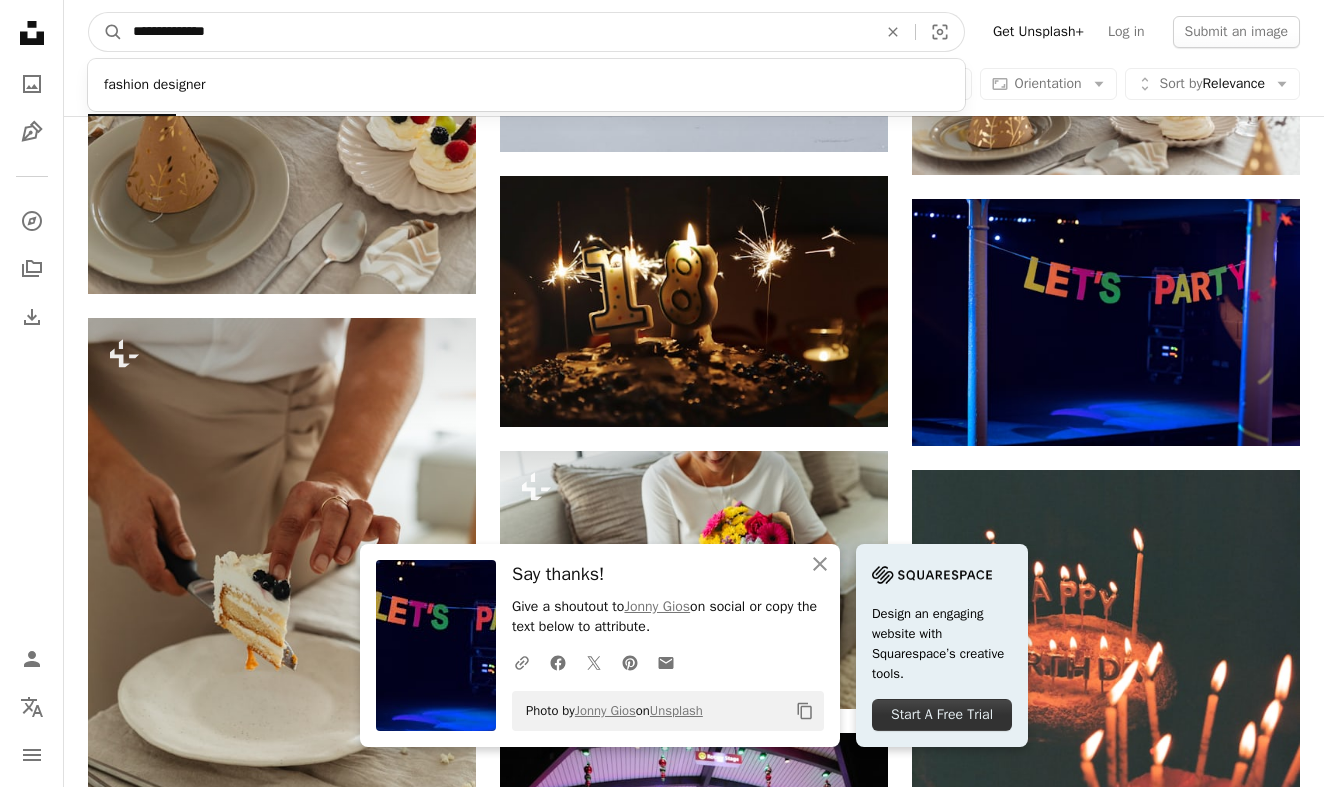click on "A magnifying glass" at bounding box center (106, 32) 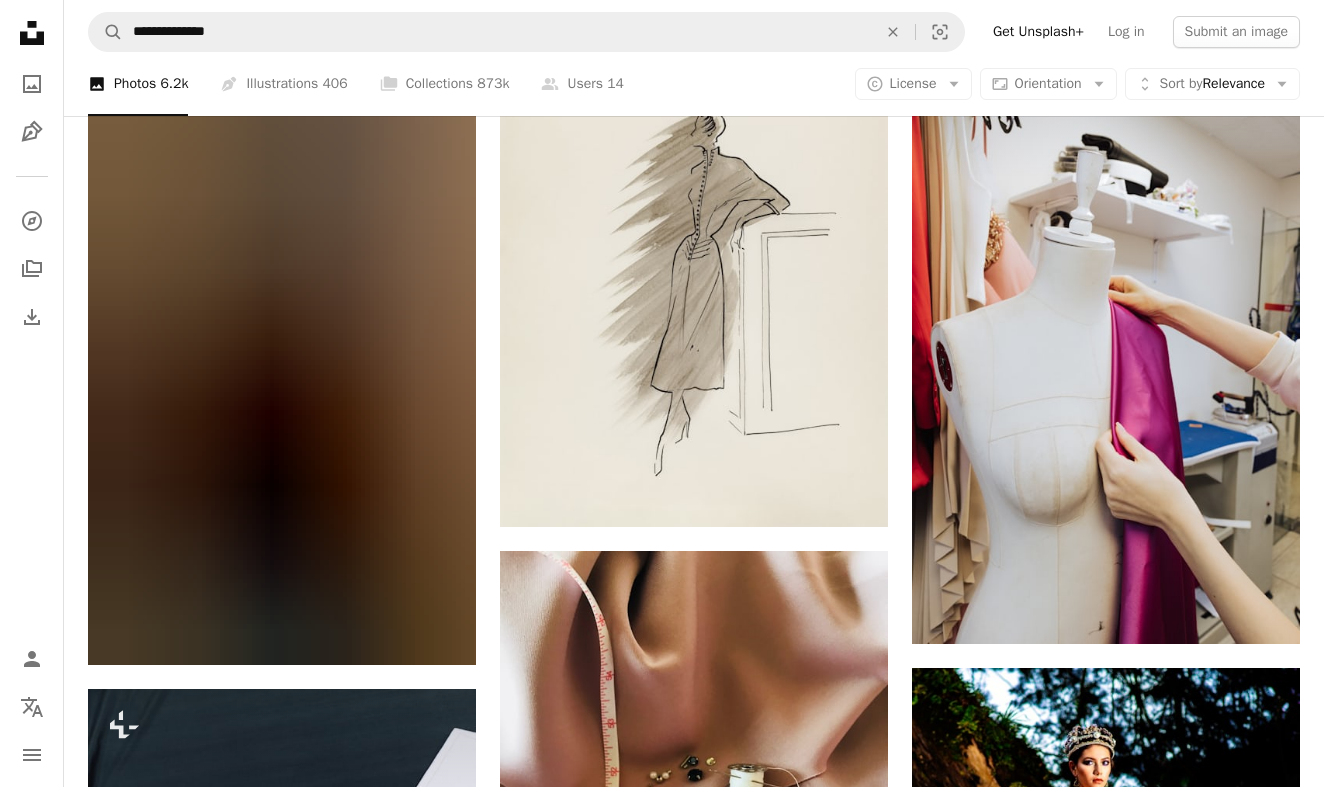 scroll, scrollTop: 7606, scrollLeft: 0, axis: vertical 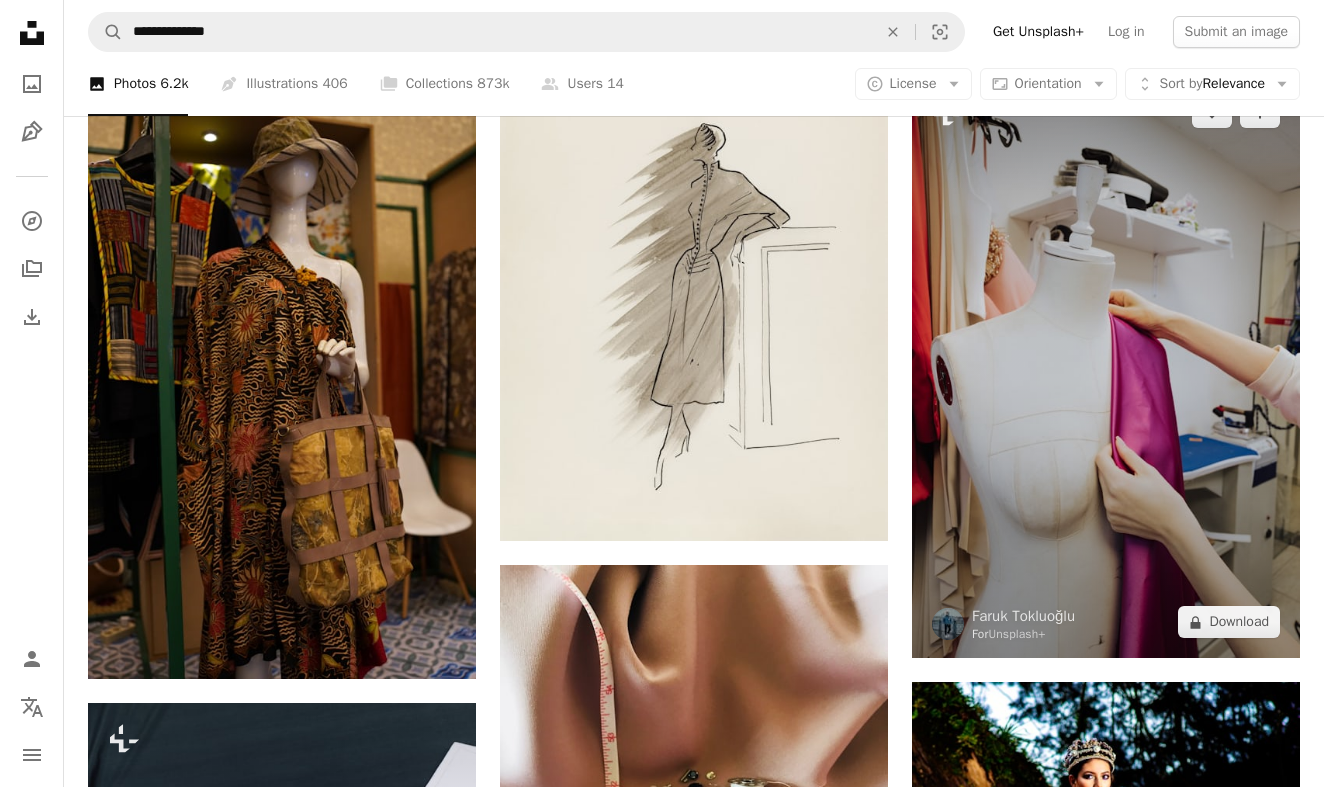 click at bounding box center (1106, 367) 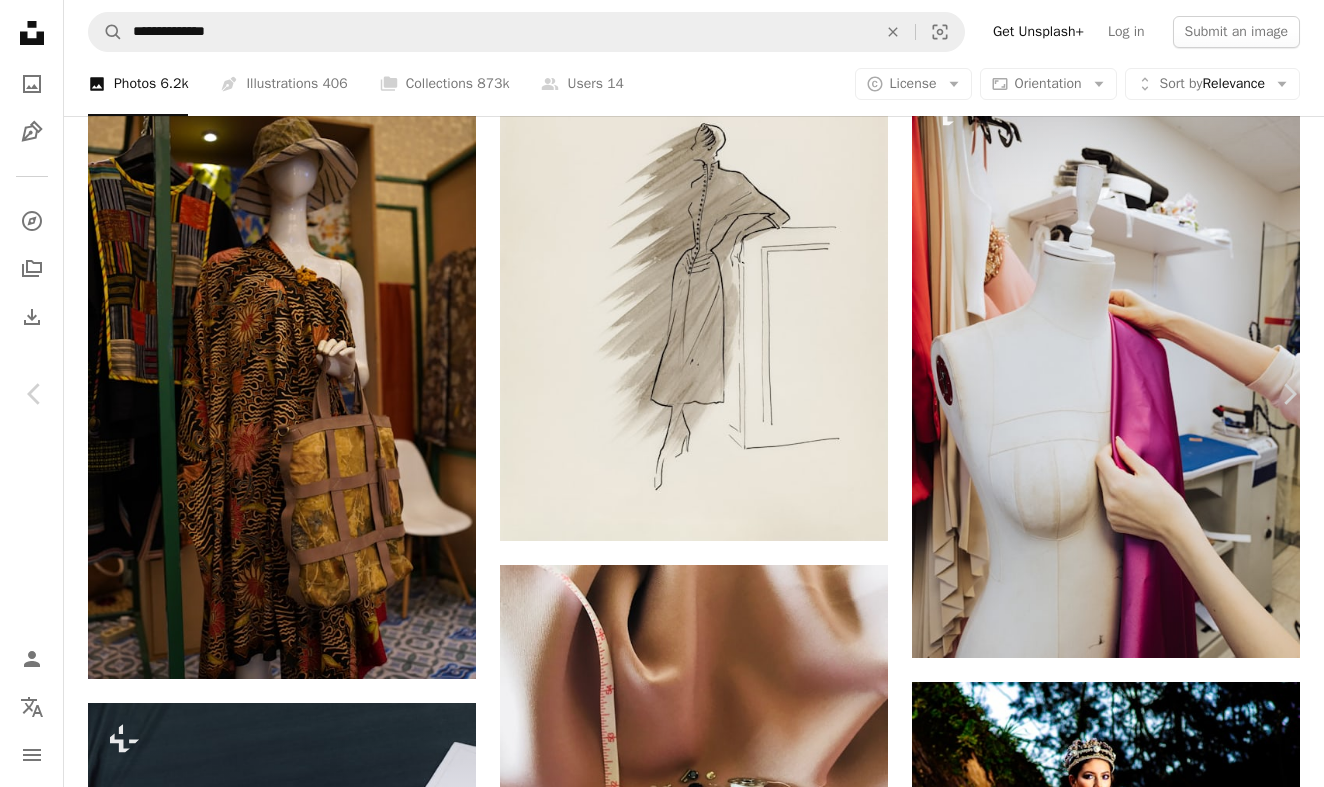 click on "An X shape" at bounding box center (20, 20) 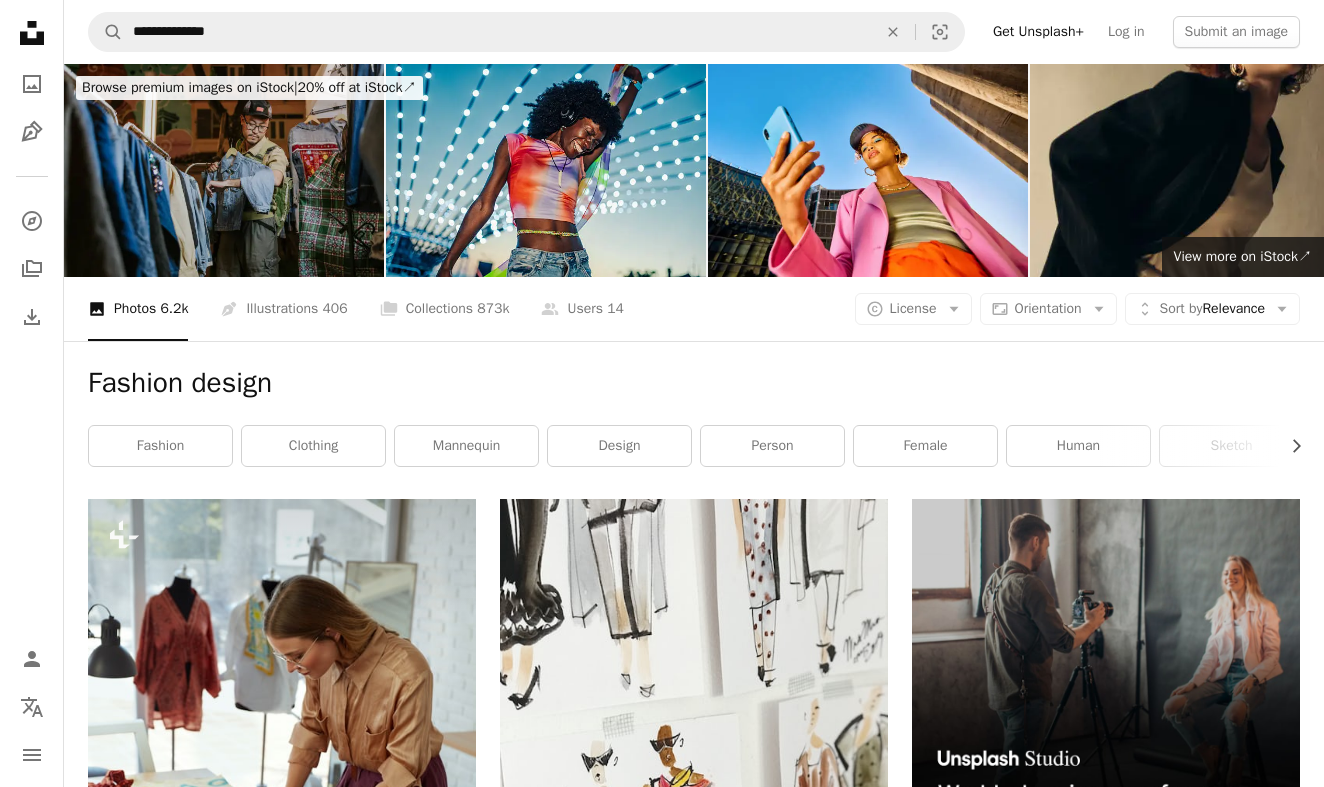 scroll, scrollTop: 0, scrollLeft: 0, axis: both 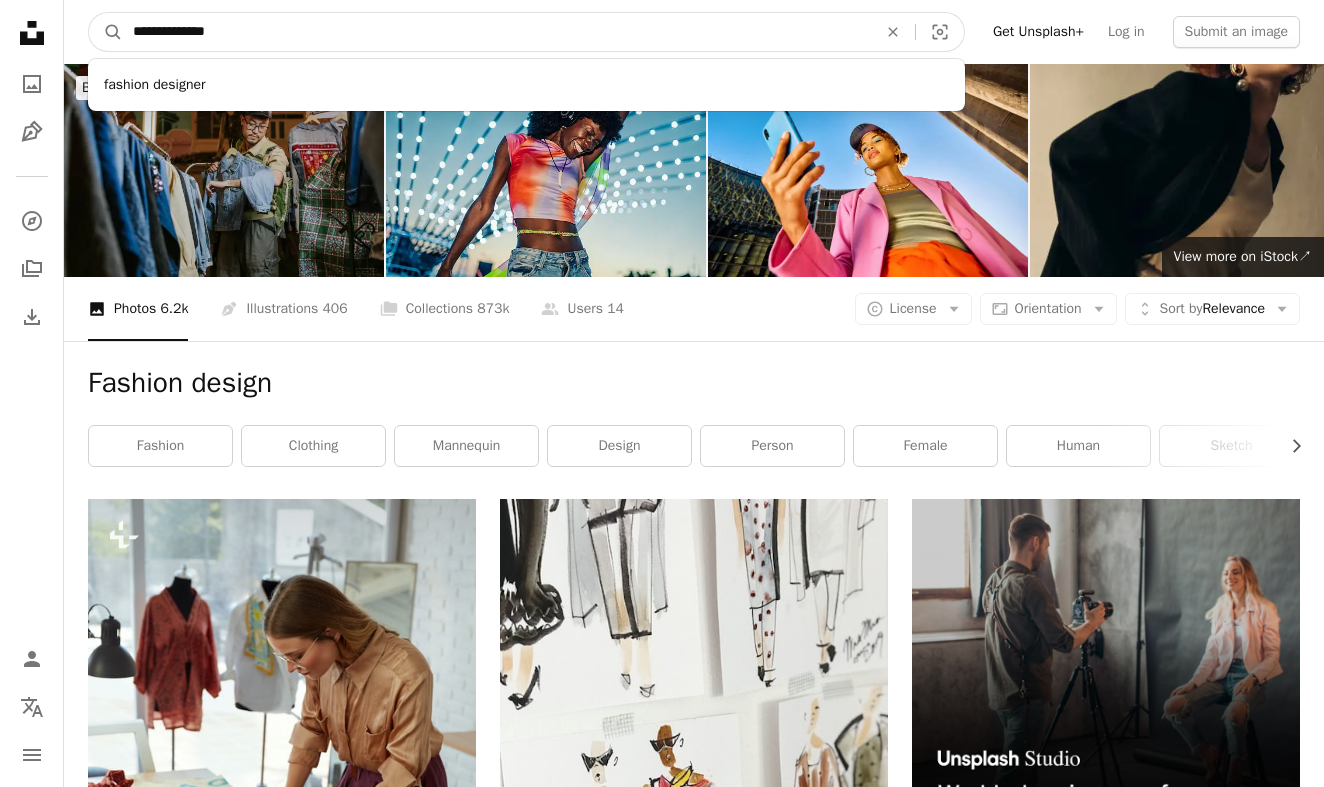 drag, startPoint x: 247, startPoint y: 35, endPoint x: 0, endPoint y: 29, distance: 247.07286 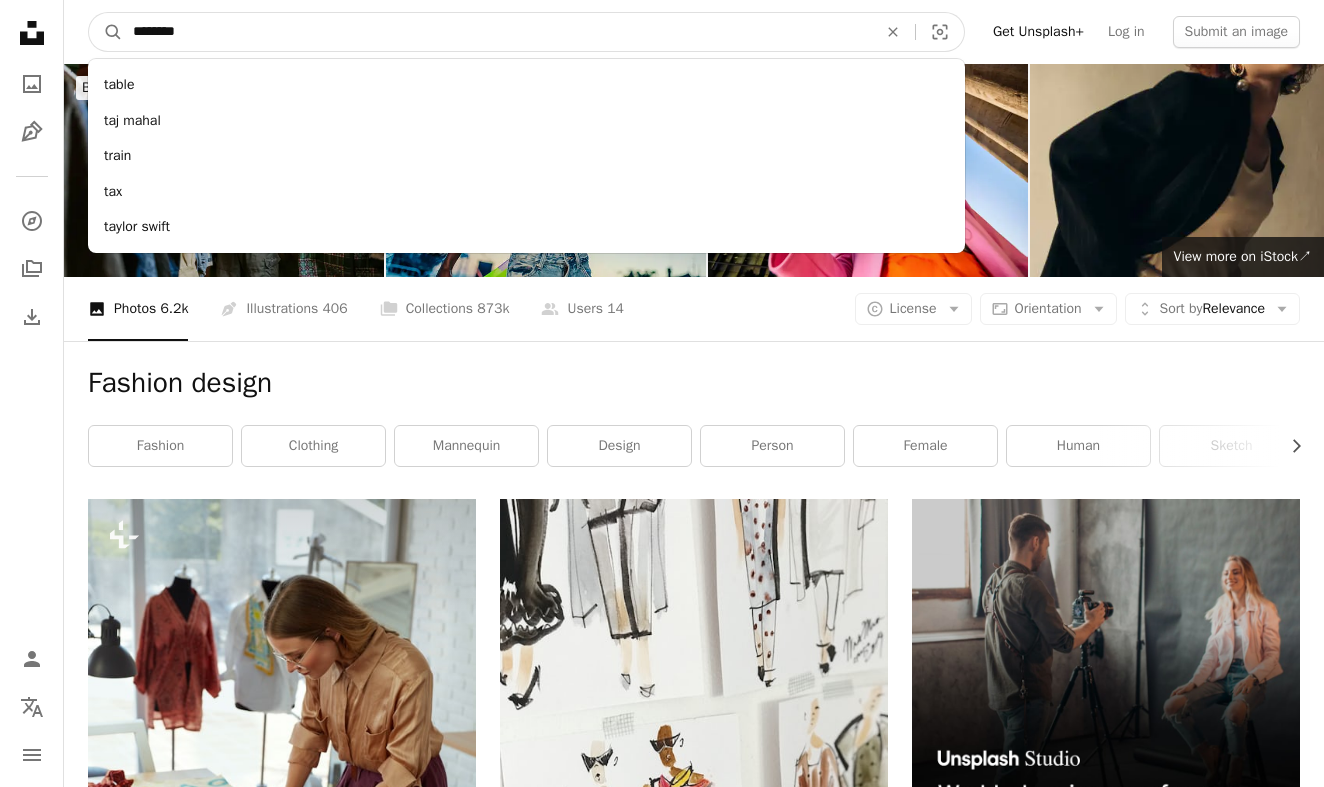 type on "*********" 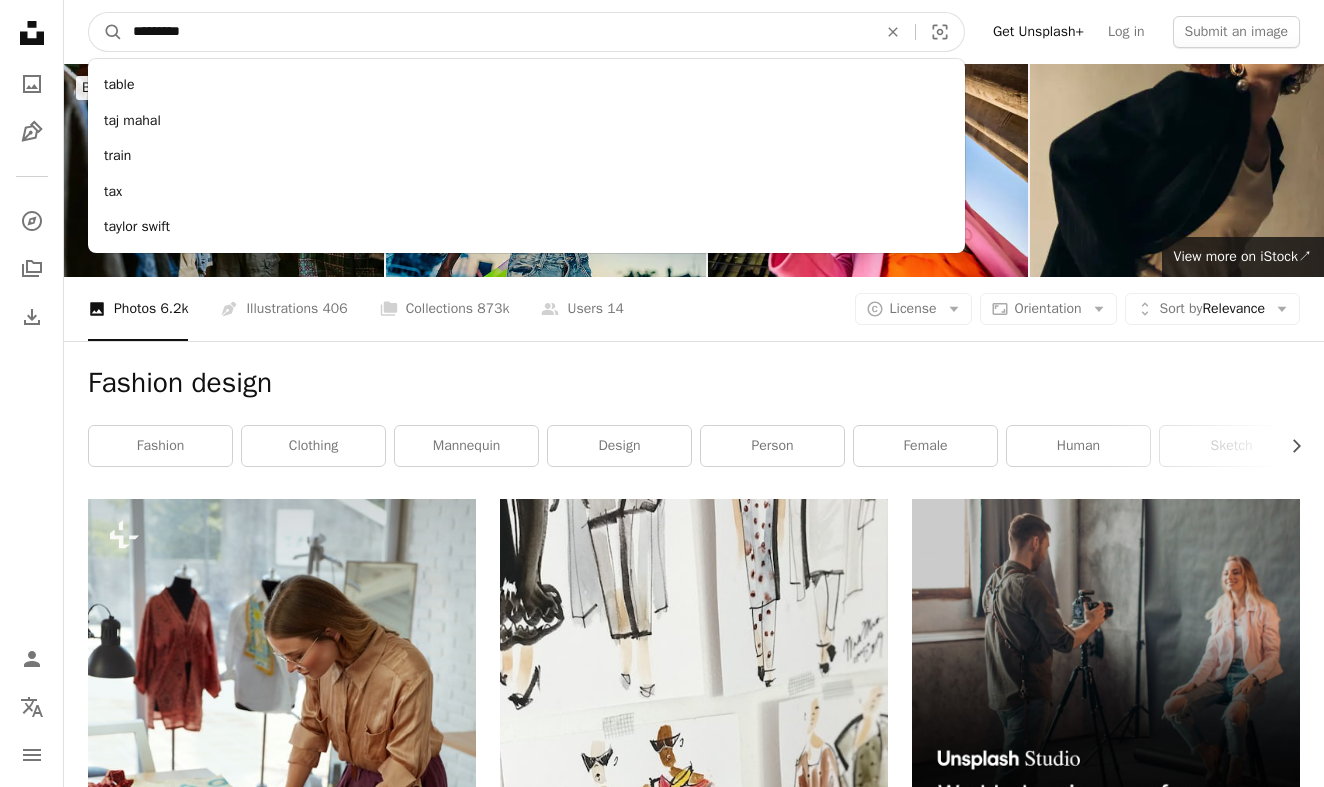 click on "A magnifying glass" at bounding box center [106, 32] 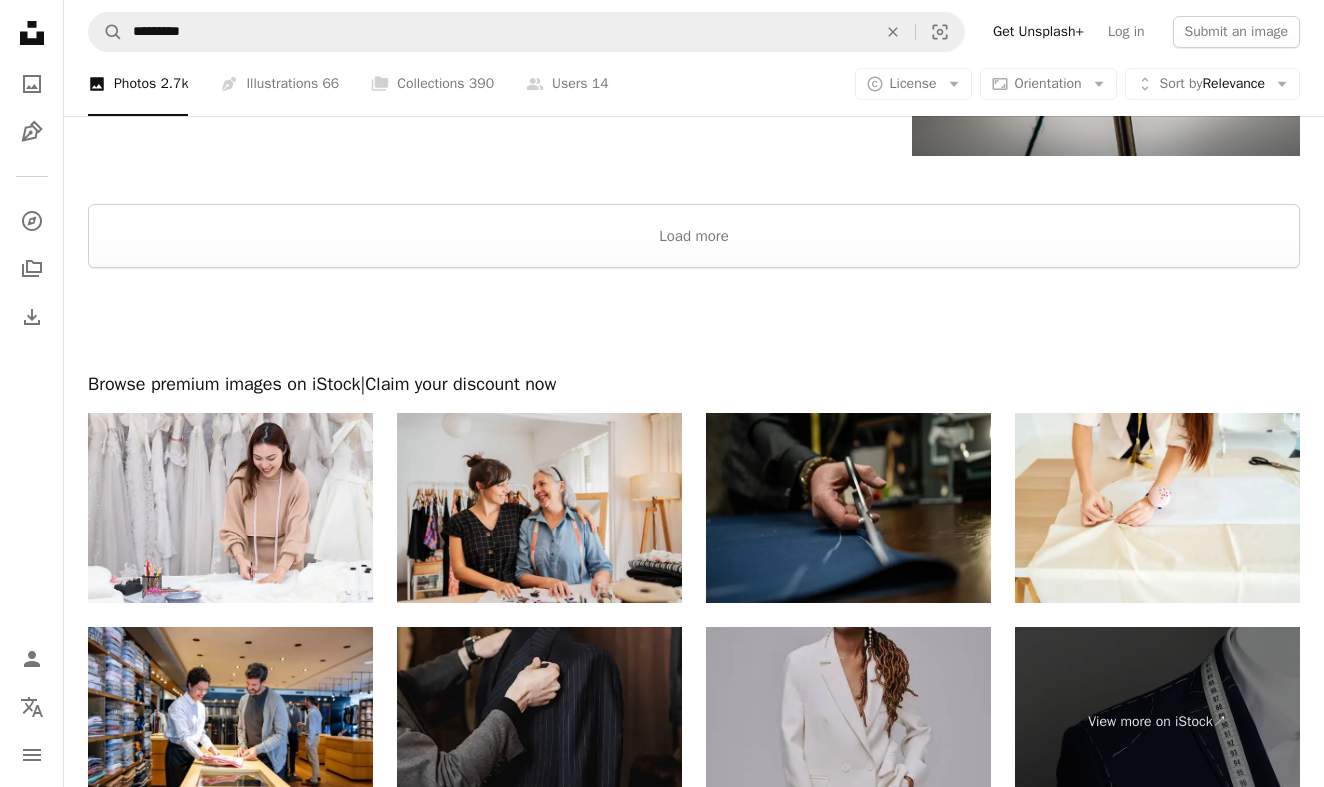 scroll, scrollTop: 3830, scrollLeft: 0, axis: vertical 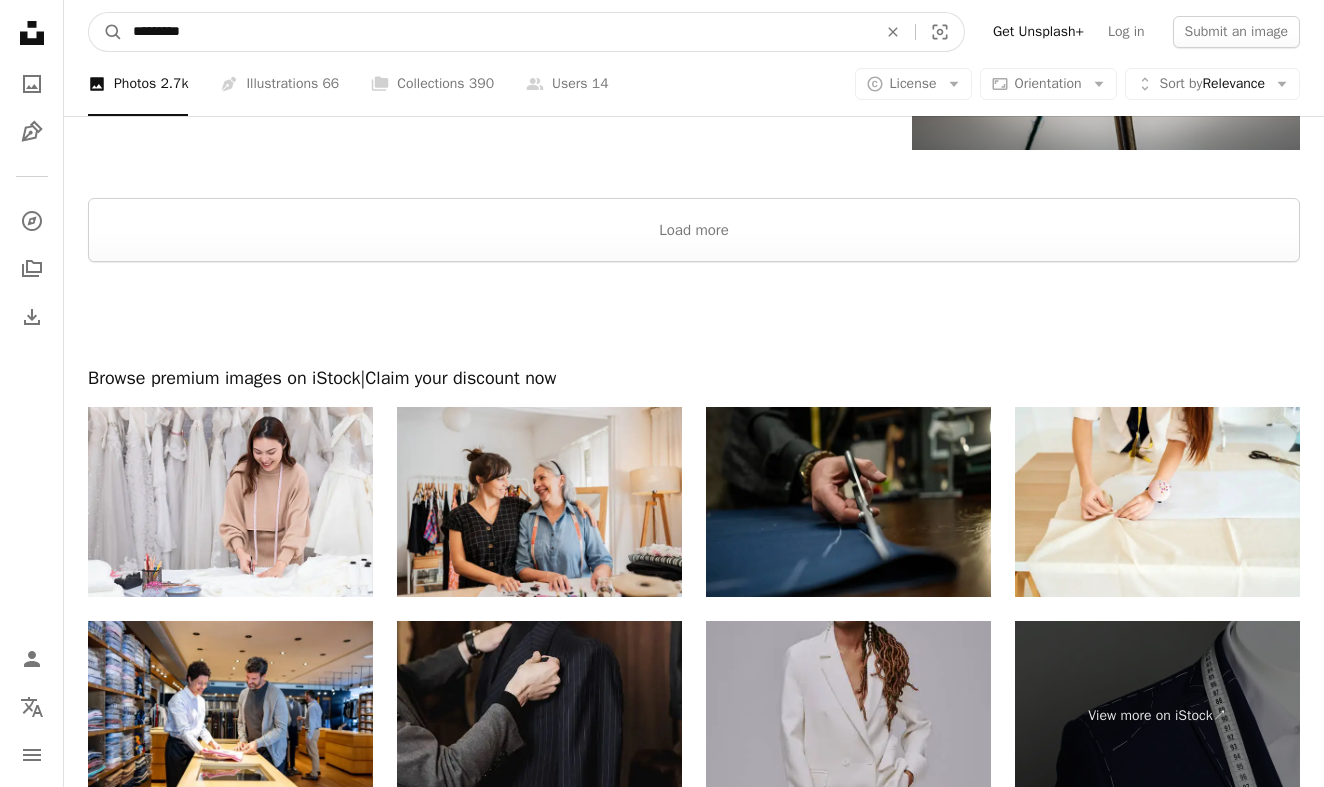 drag, startPoint x: 279, startPoint y: 29, endPoint x: 49, endPoint y: 13, distance: 230.55585 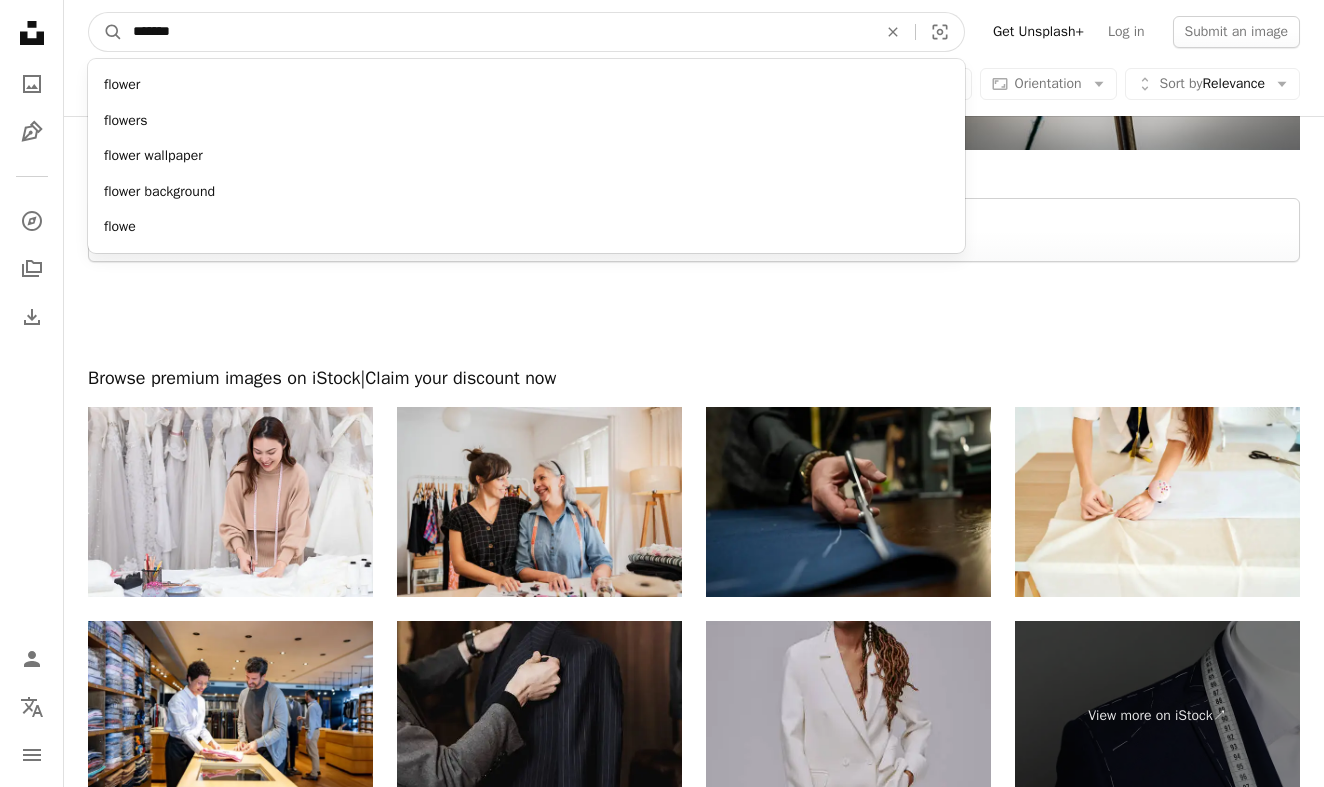 type on "*******" 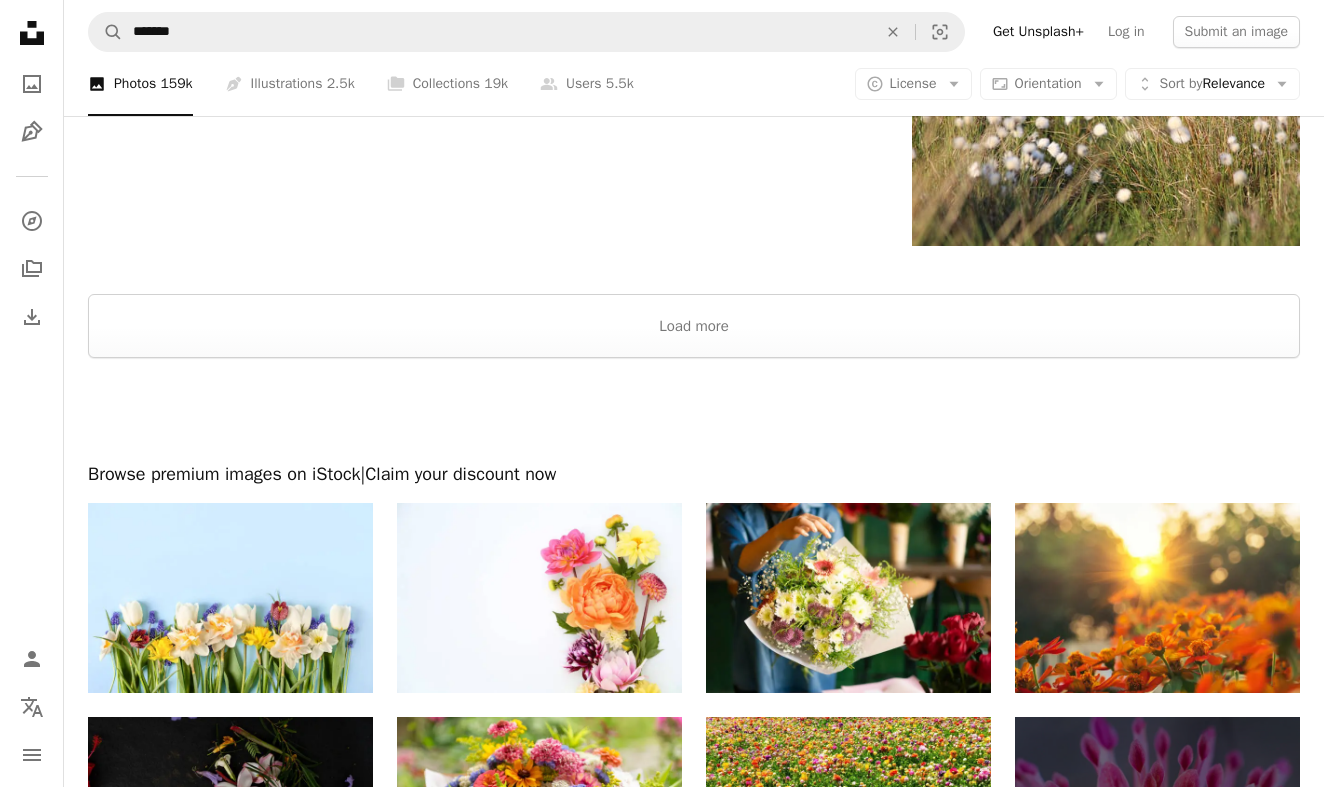 scroll, scrollTop: 4456, scrollLeft: 0, axis: vertical 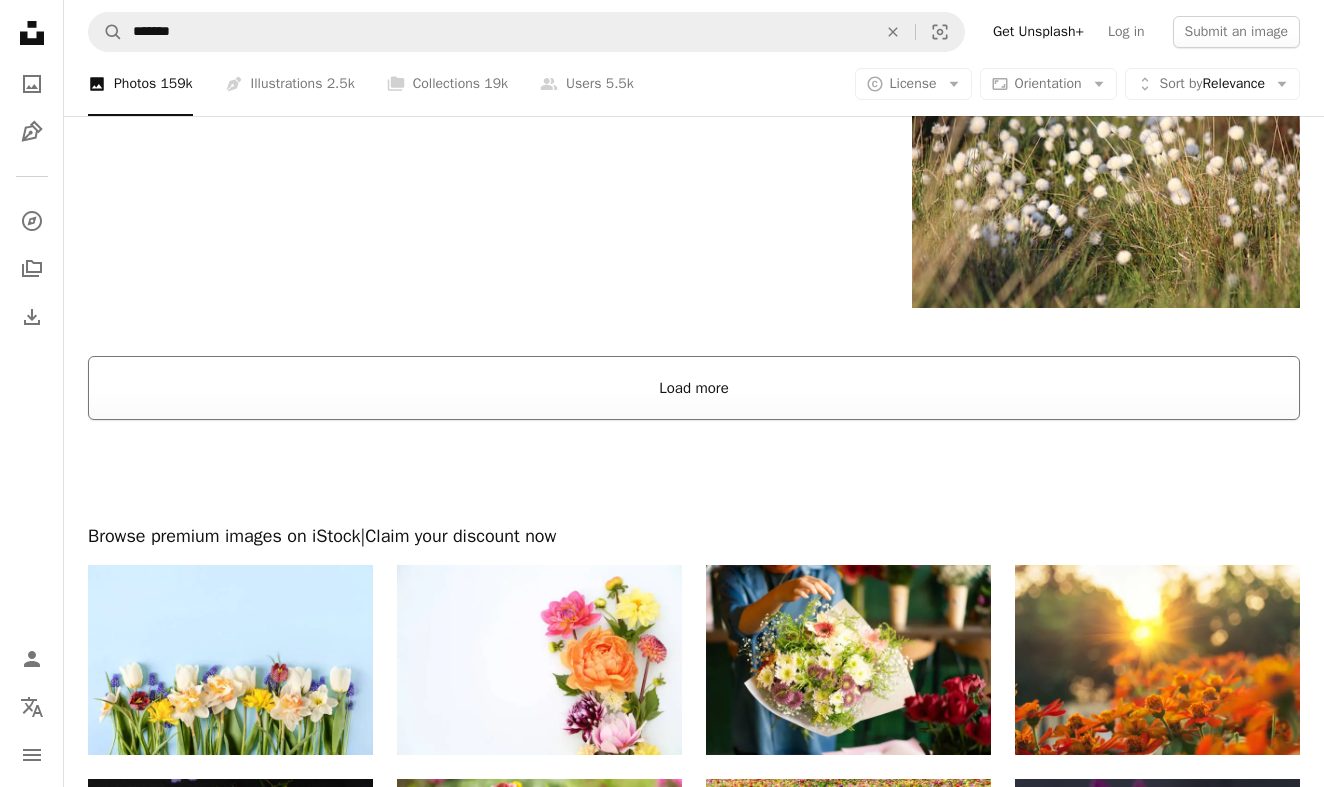 click on "Load more" at bounding box center (694, 388) 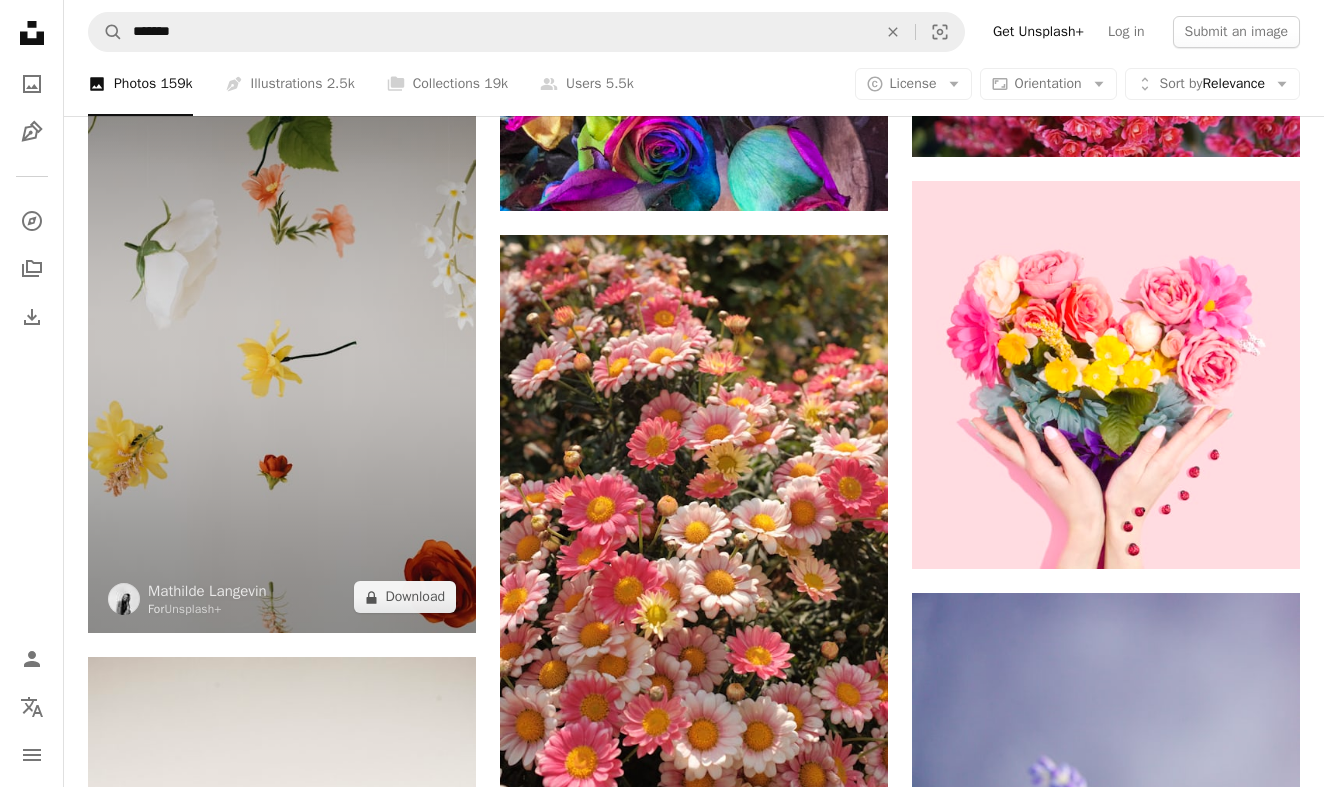 scroll, scrollTop: 8510, scrollLeft: 0, axis: vertical 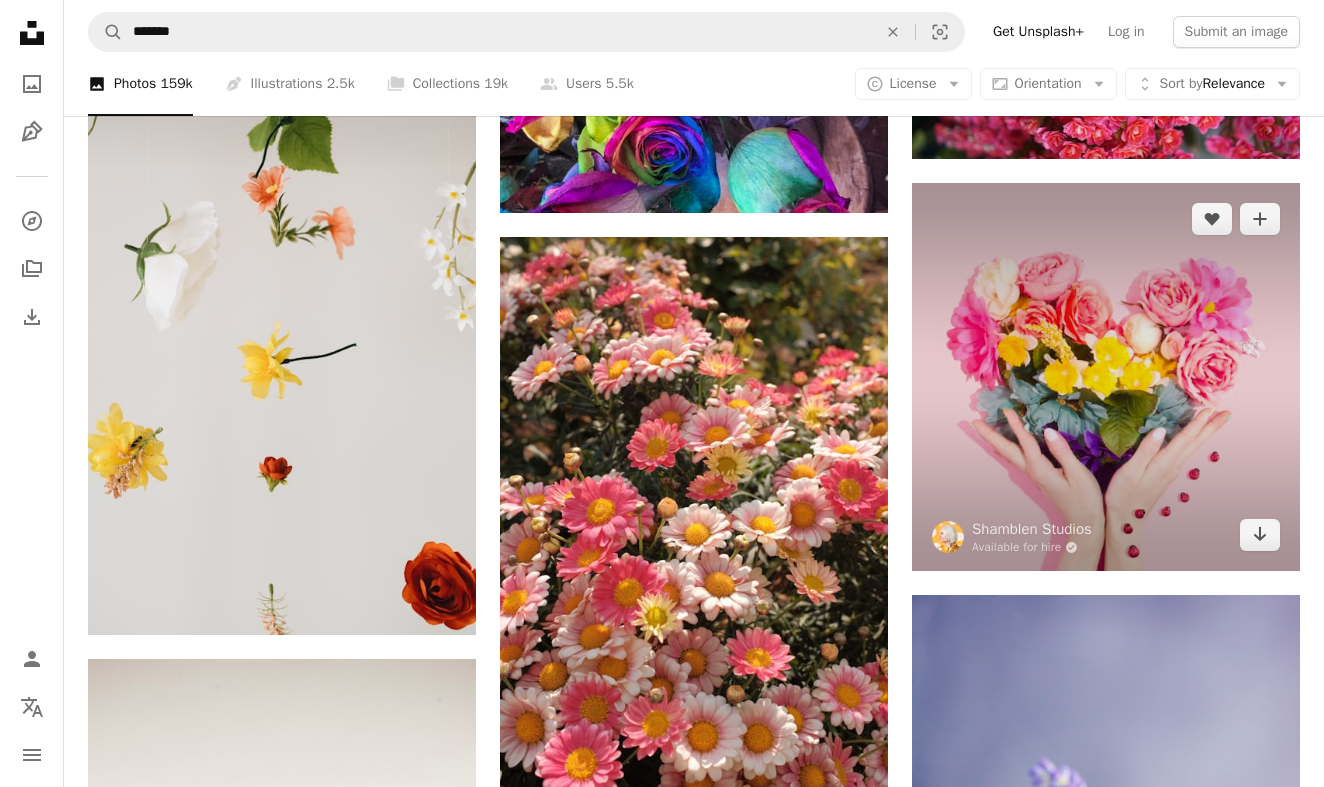 click at bounding box center [1106, 377] 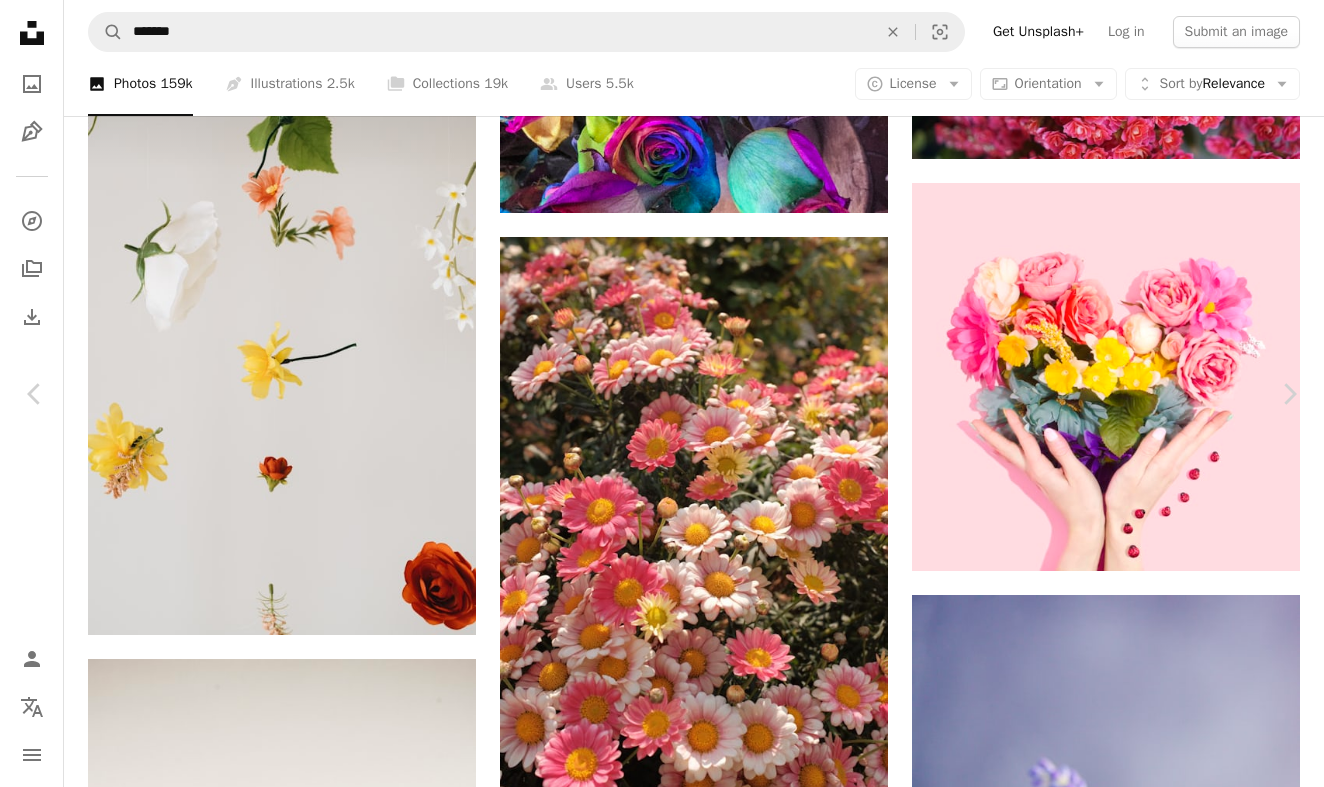 click on "Download free" at bounding box center (1125, 6254) 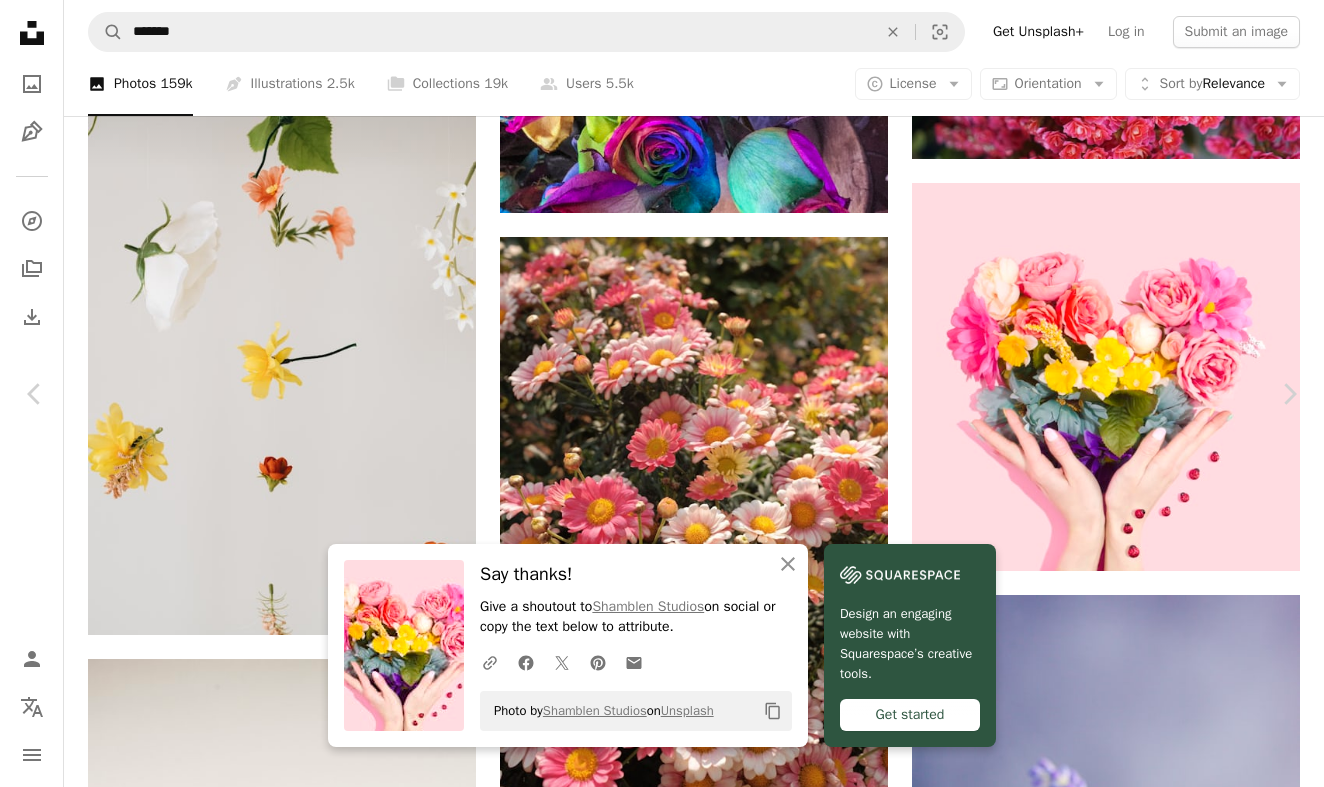 click on "An X shape" at bounding box center [20, 20] 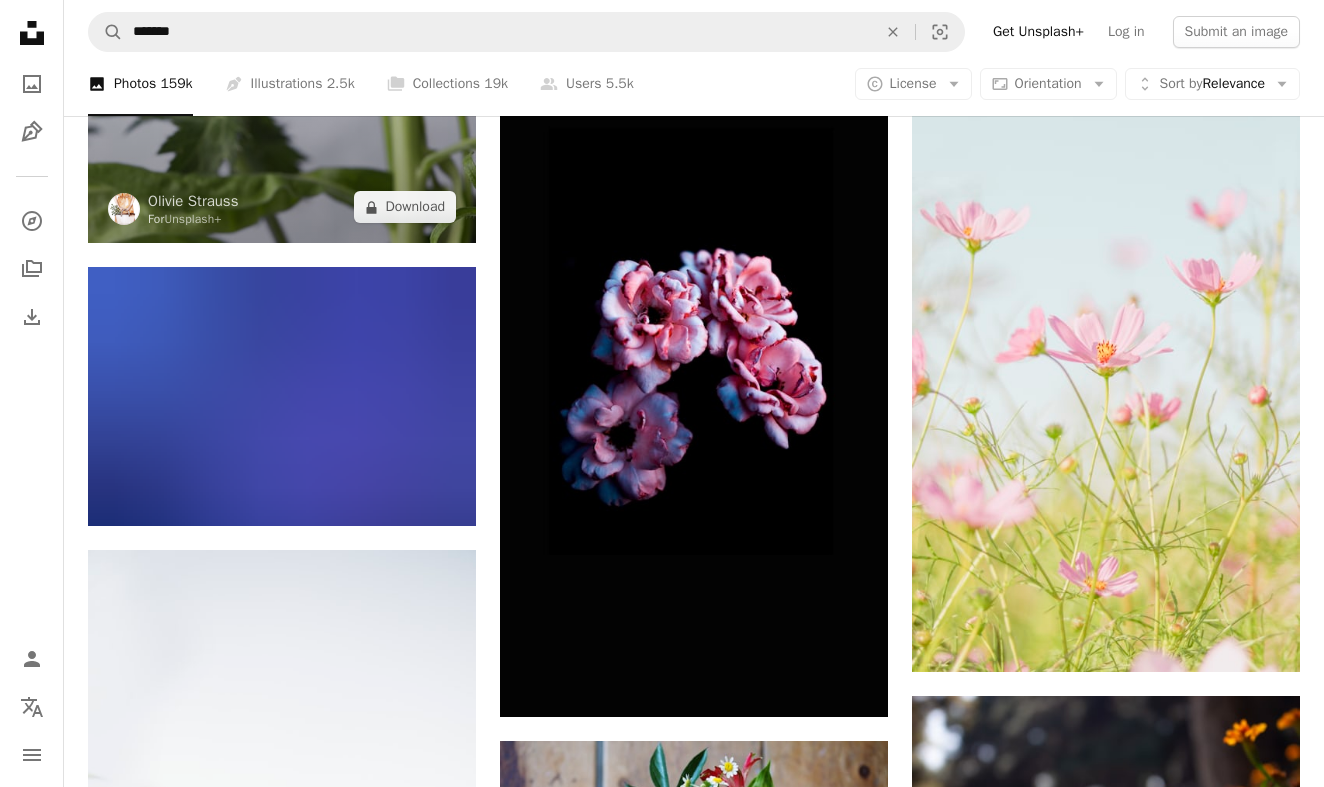 scroll, scrollTop: 5849, scrollLeft: 0, axis: vertical 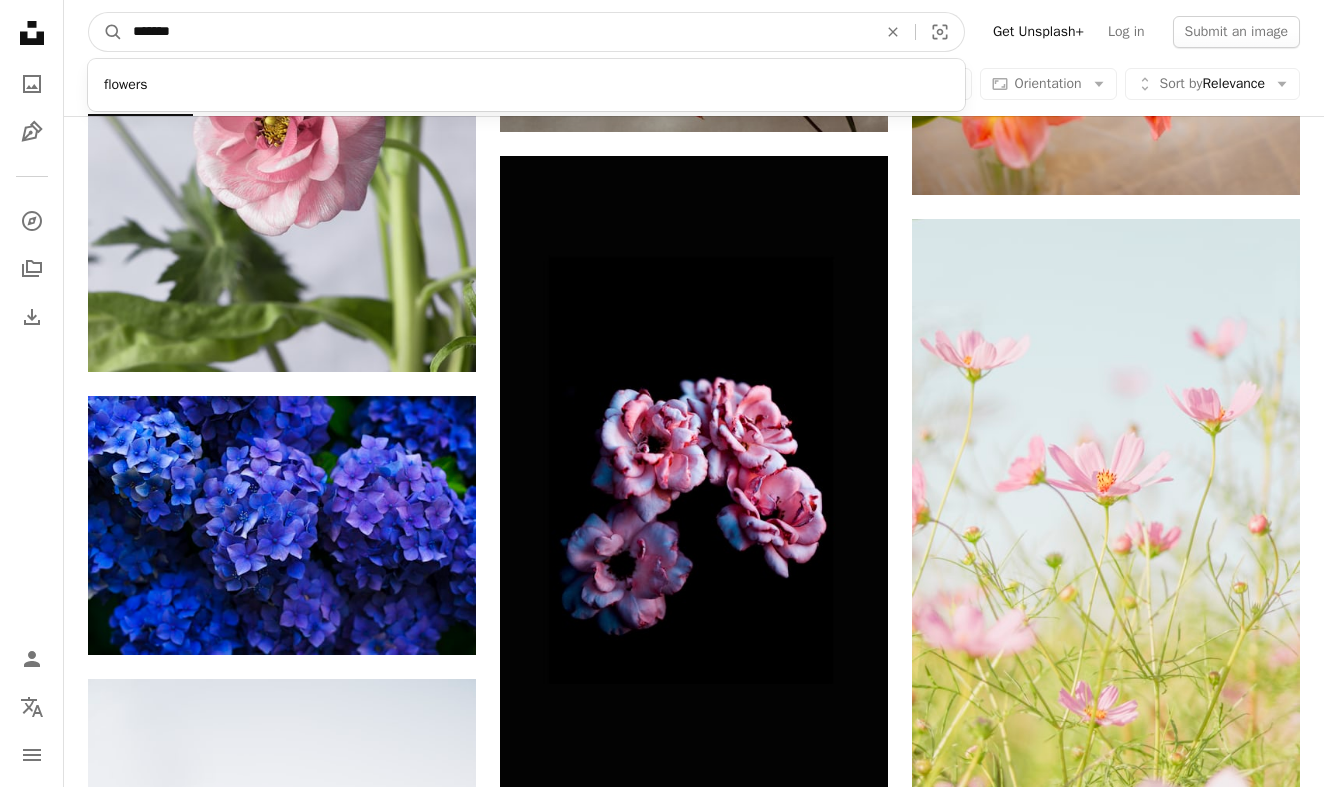 drag, startPoint x: 331, startPoint y: 37, endPoint x: 62, endPoint y: 21, distance: 269.4754 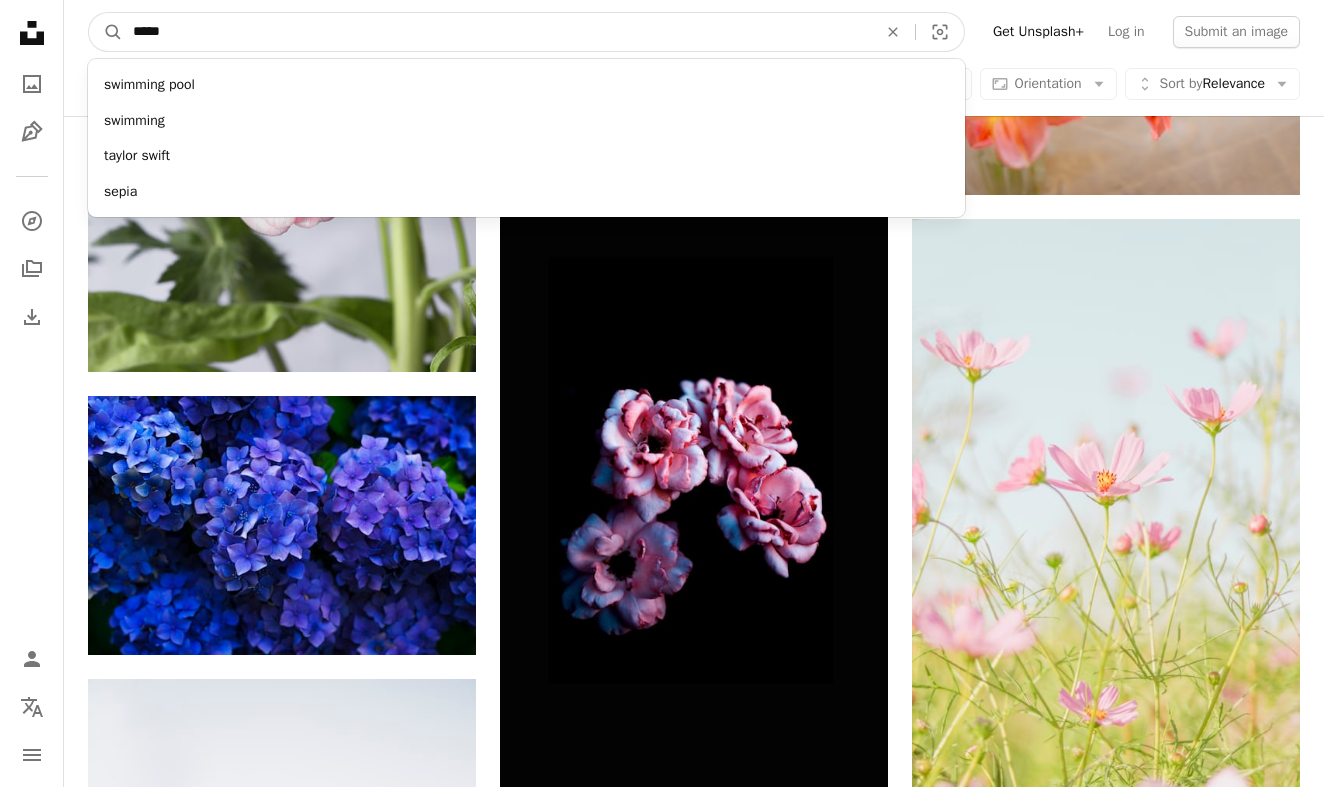 type on "******" 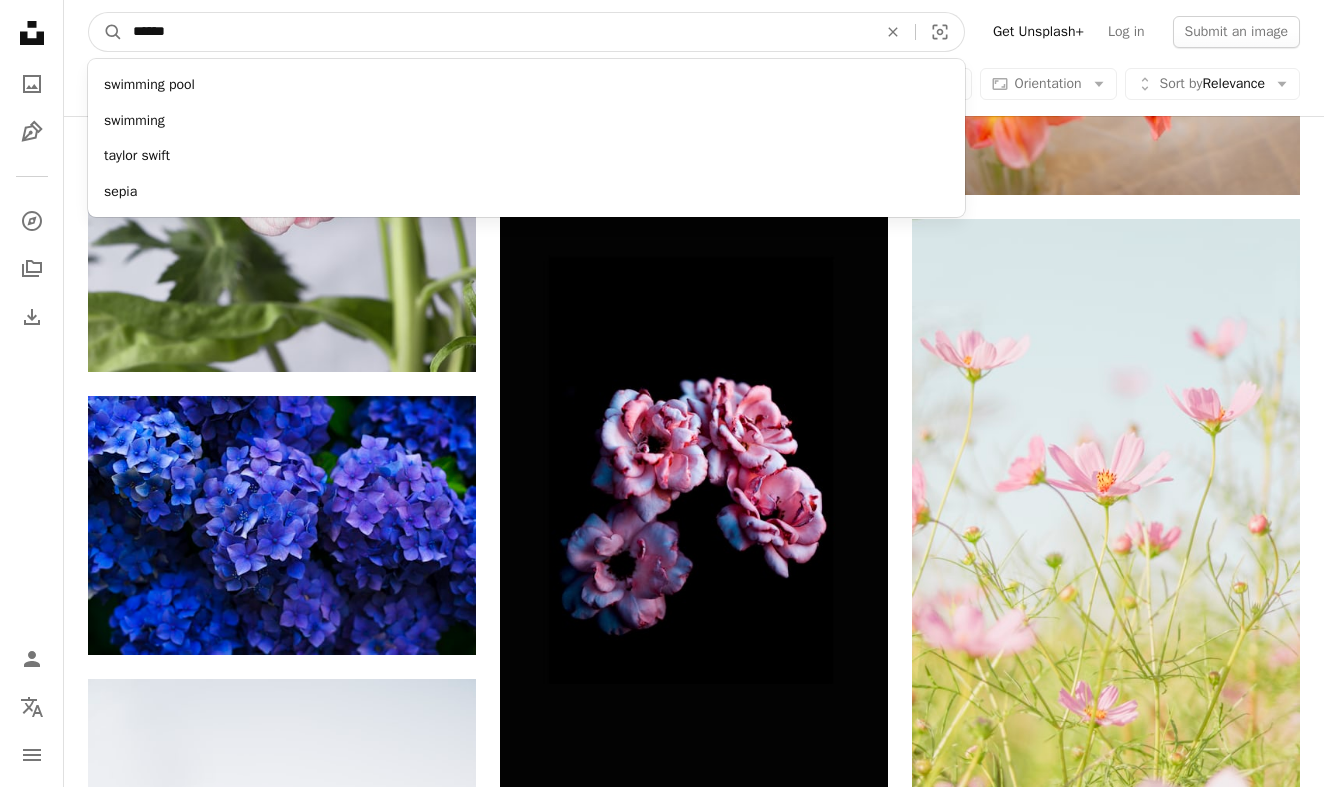 click on "A magnifying glass" at bounding box center [106, 32] 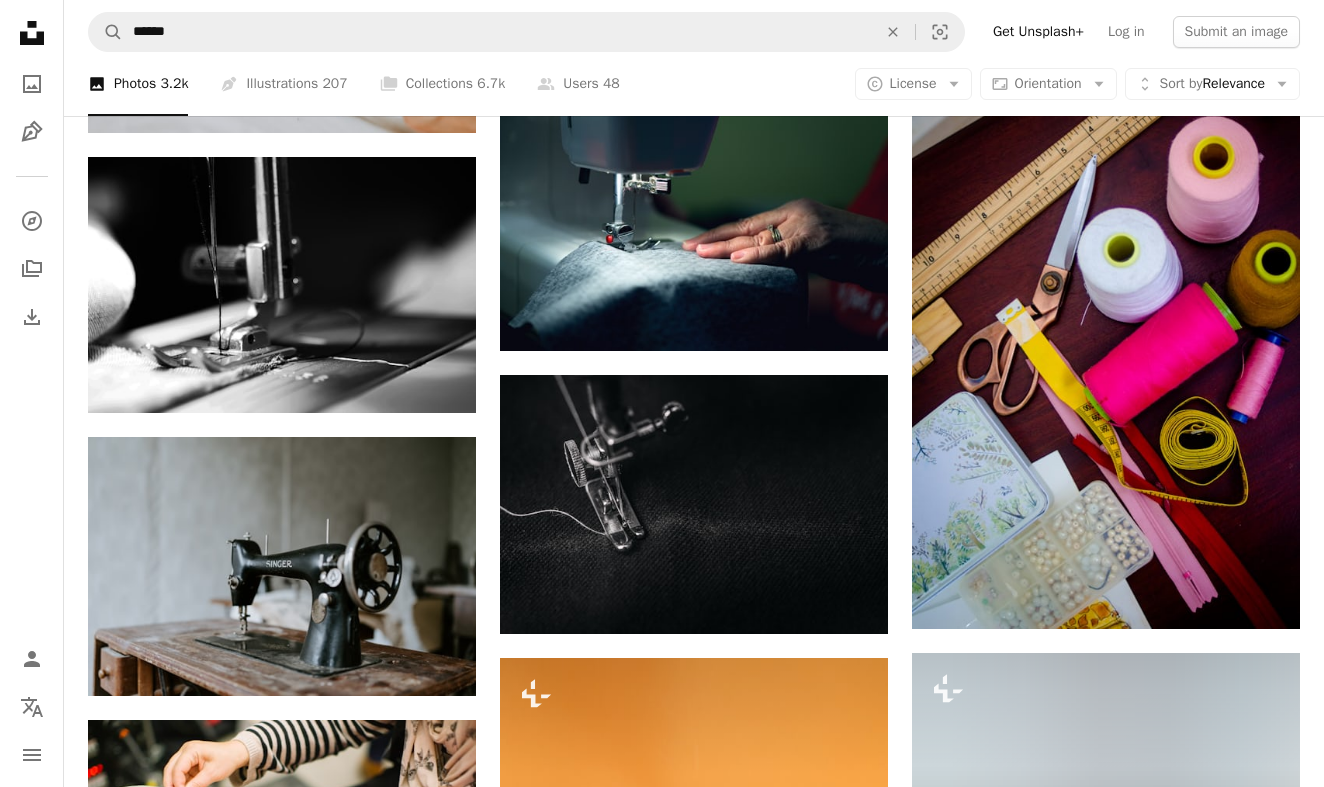 scroll, scrollTop: 929, scrollLeft: 0, axis: vertical 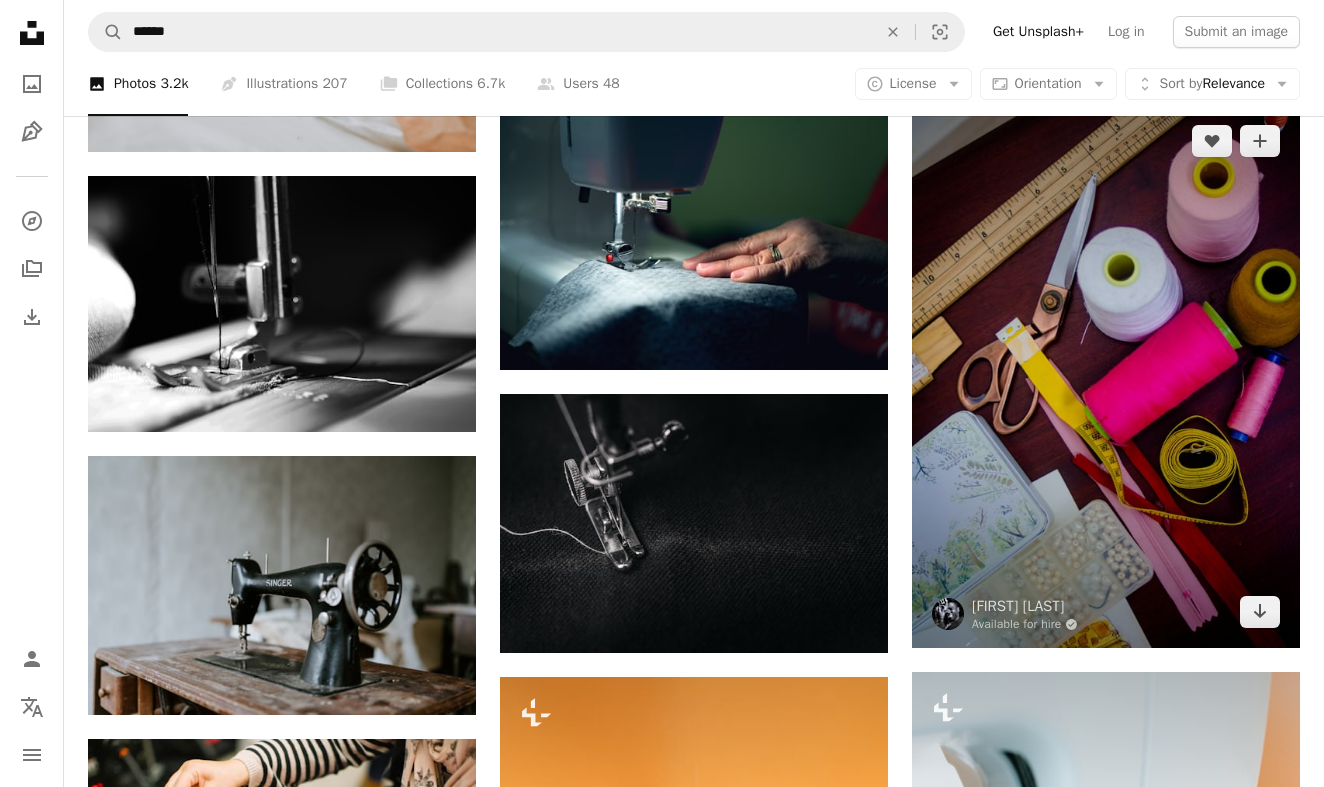 click at bounding box center (1106, 376) 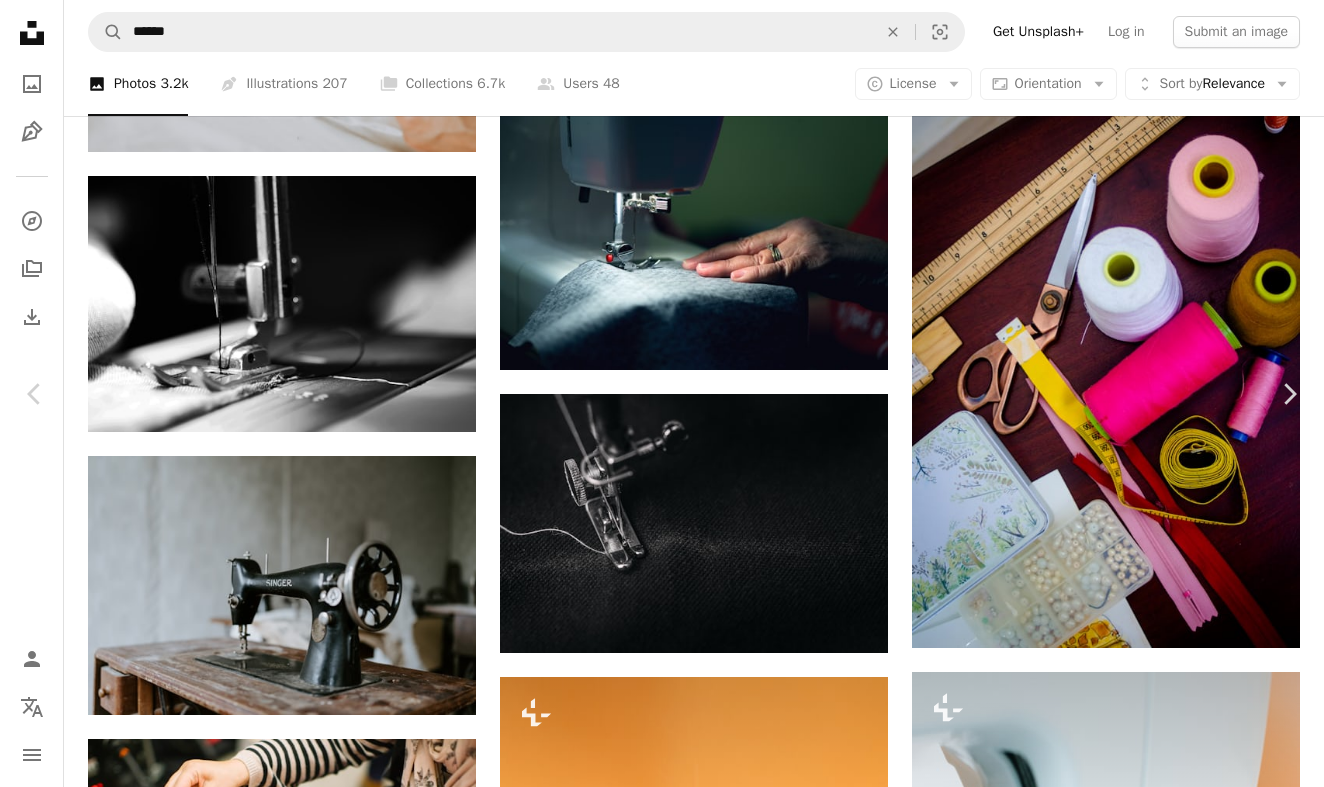 click on "Download free" at bounding box center (1125, 3647) 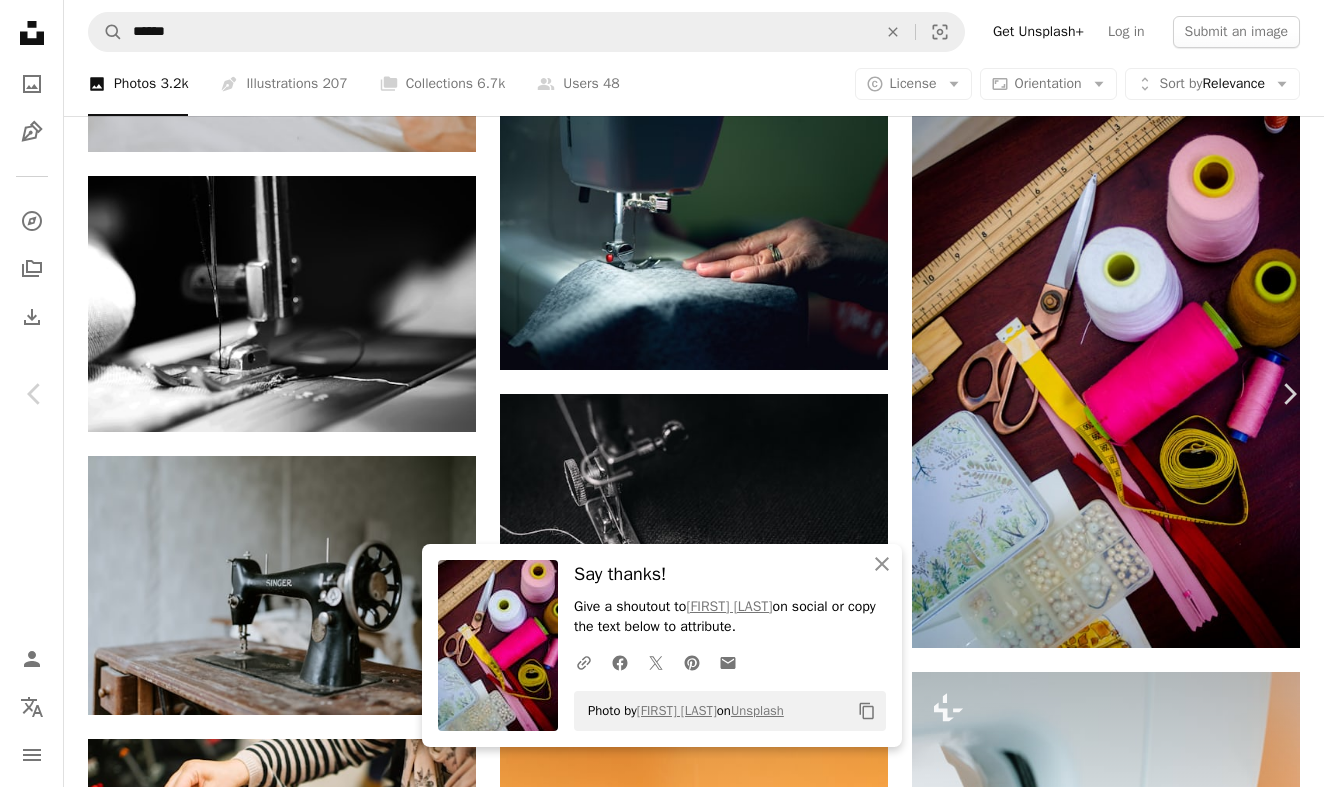 click on "An X shape" at bounding box center [20, 20] 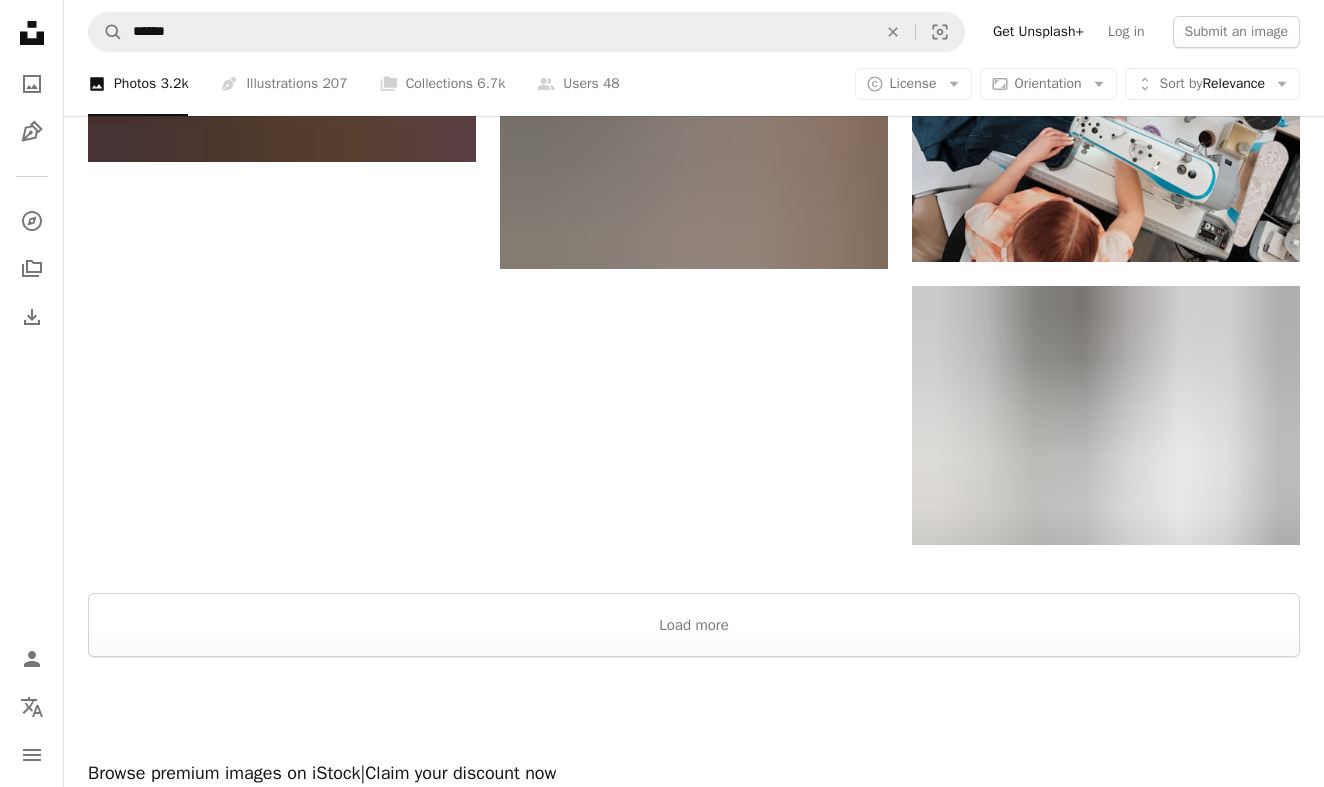 scroll, scrollTop: 3088, scrollLeft: 0, axis: vertical 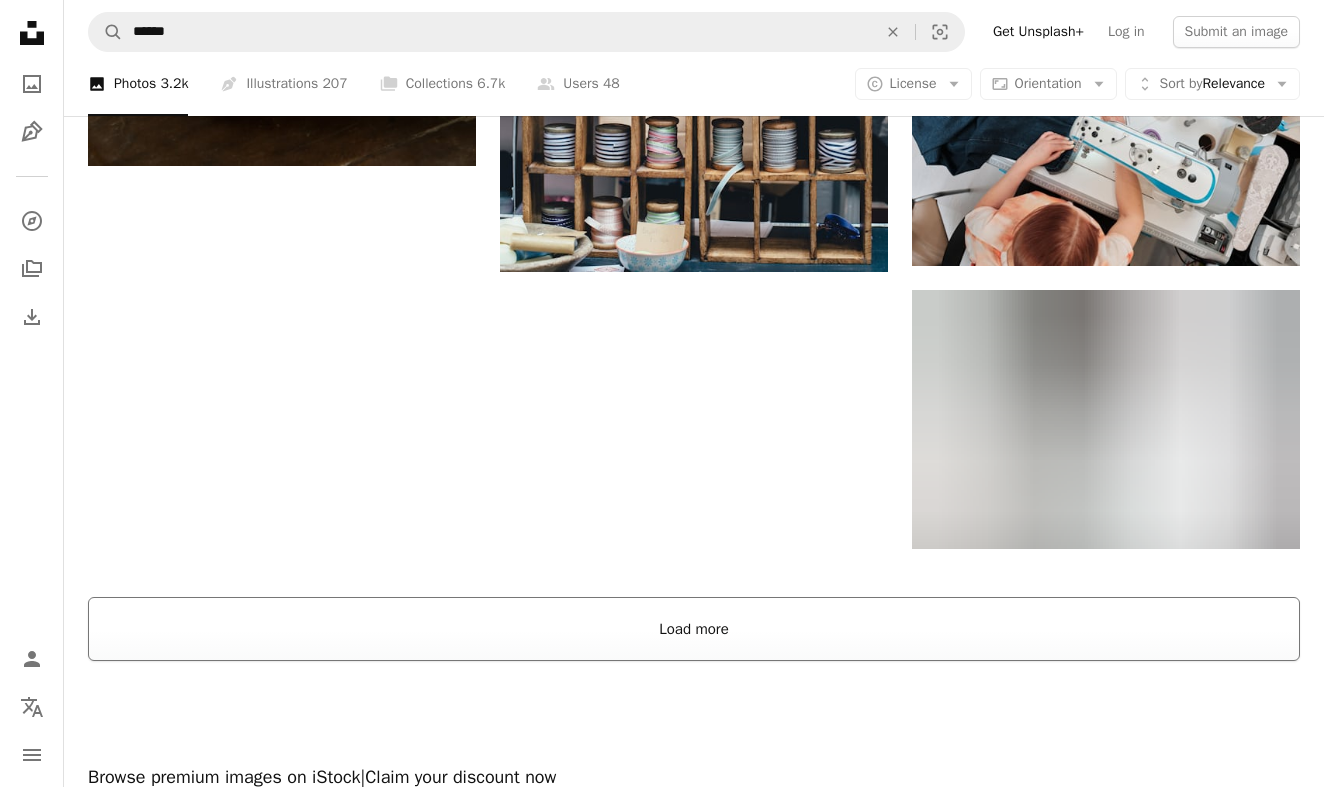 click on "Load more" at bounding box center (694, 629) 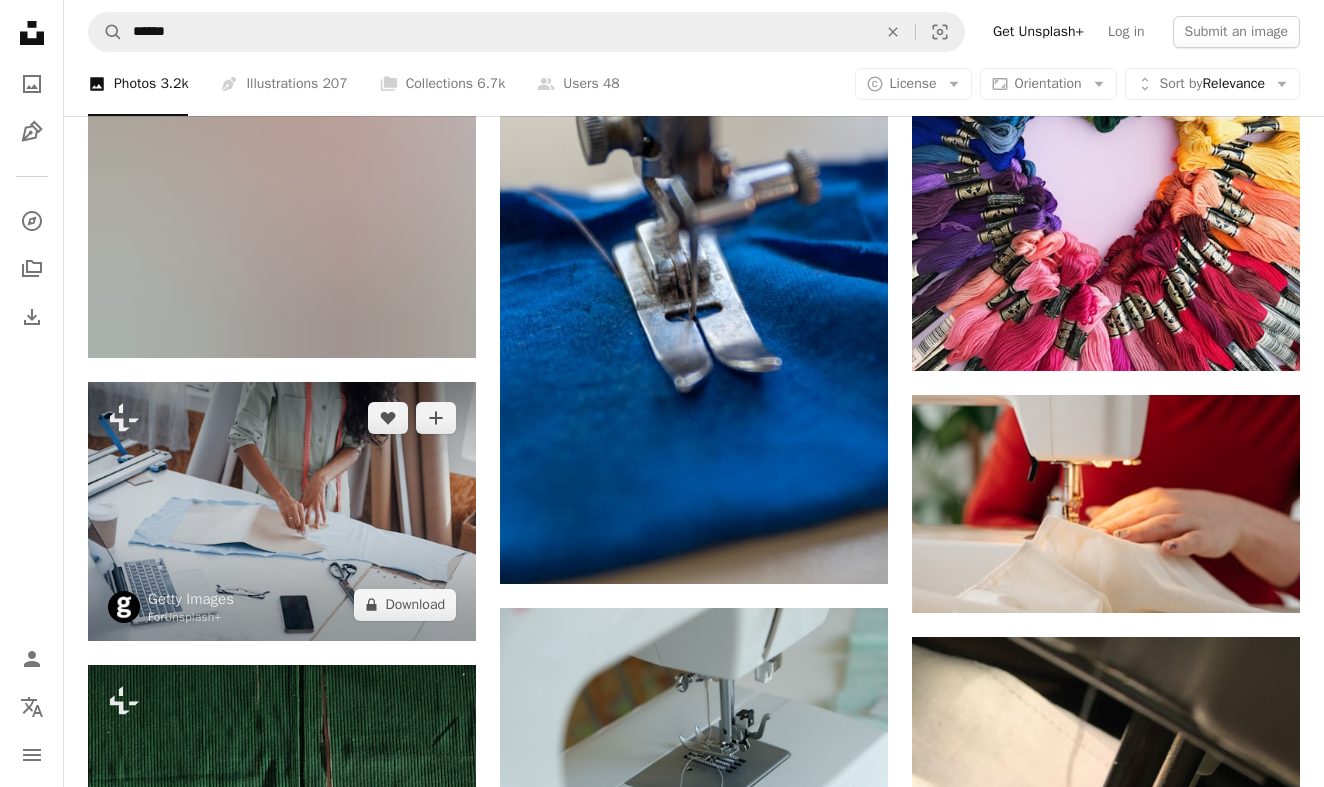 scroll, scrollTop: 5763, scrollLeft: 0, axis: vertical 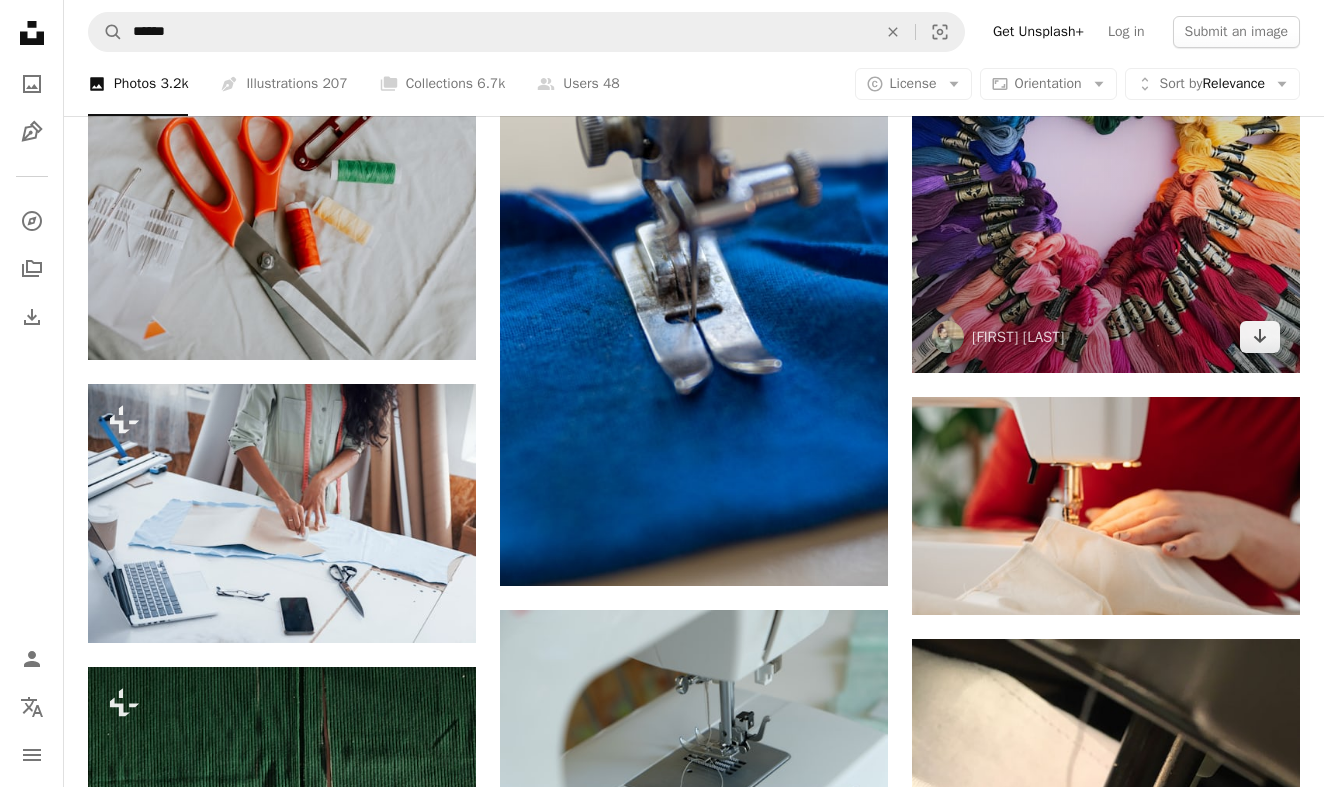 click at bounding box center [1106, 179] 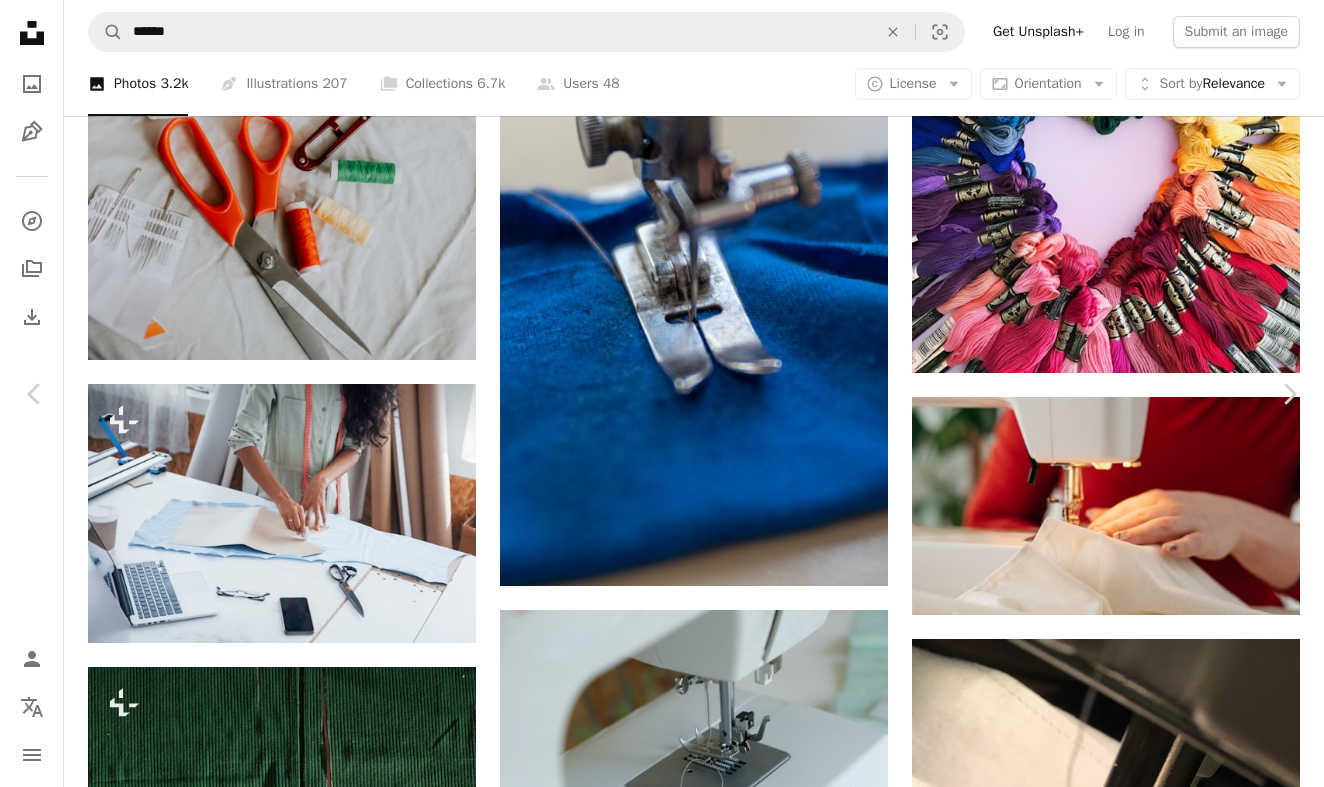 click on "Download free" at bounding box center (1125, 4178) 